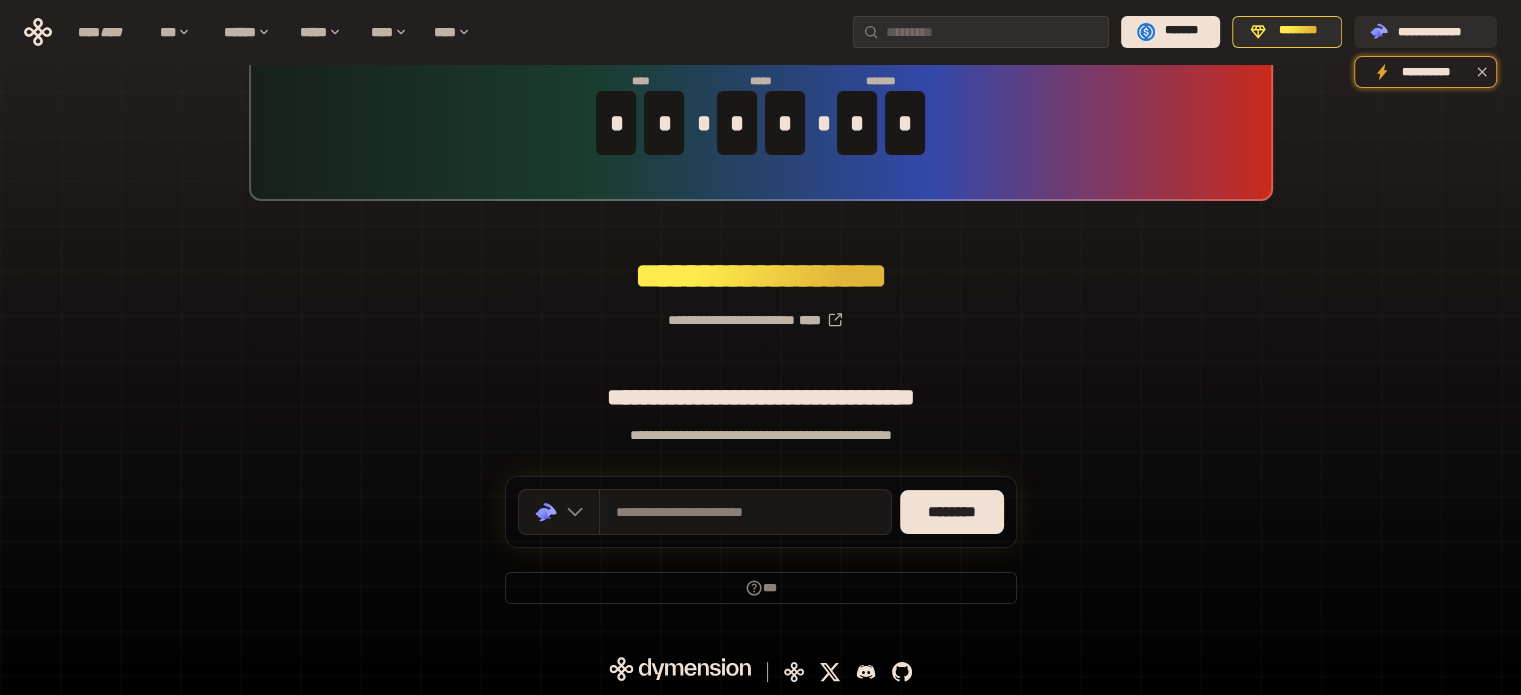 scroll, scrollTop: 86, scrollLeft: 0, axis: vertical 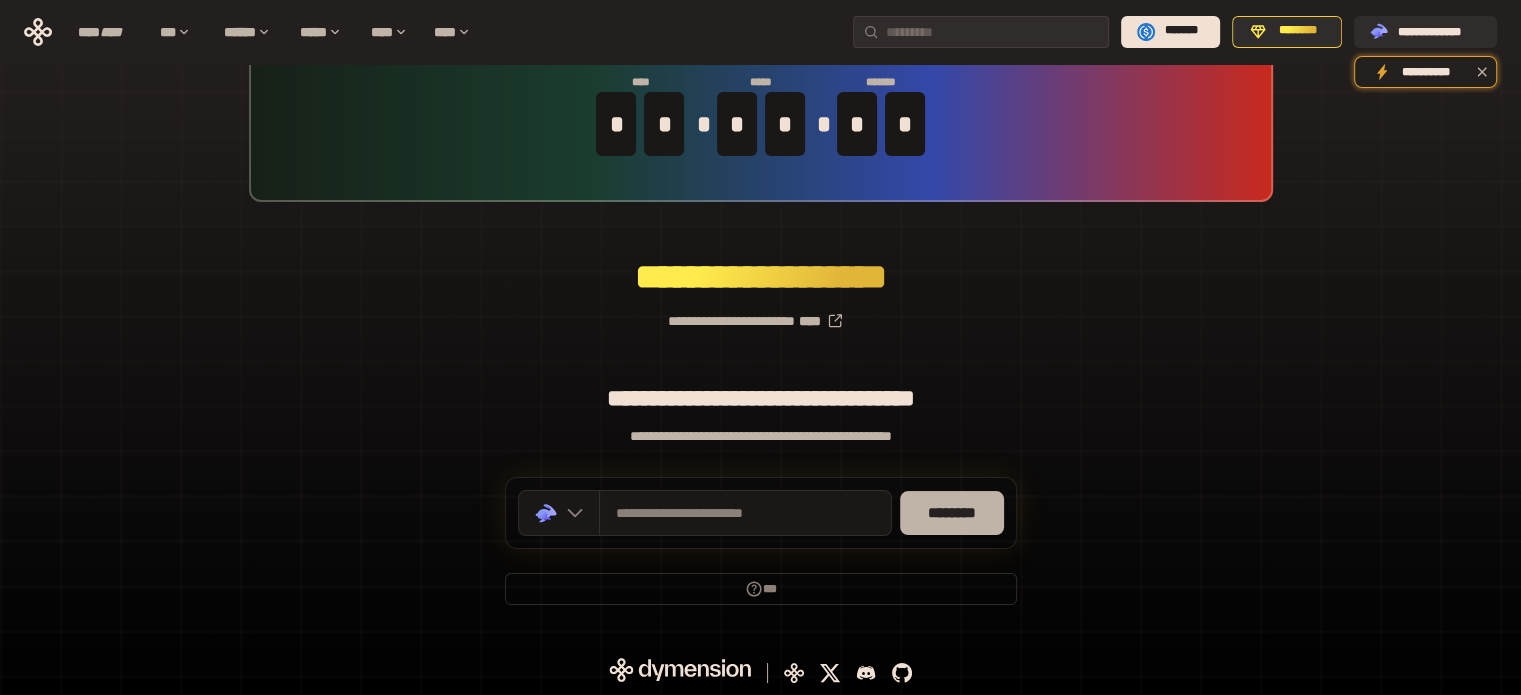 click on "********" at bounding box center [952, 513] 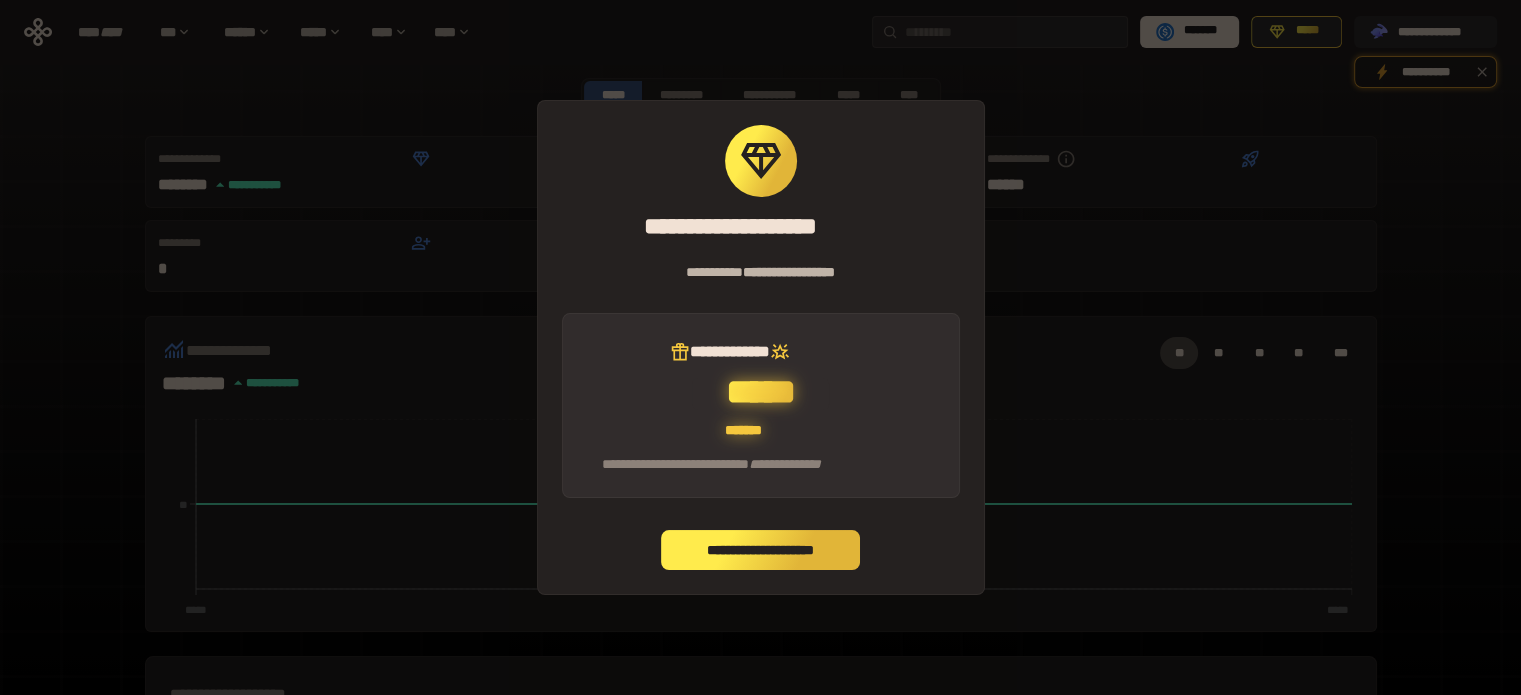 click on "**********" at bounding box center (761, 550) 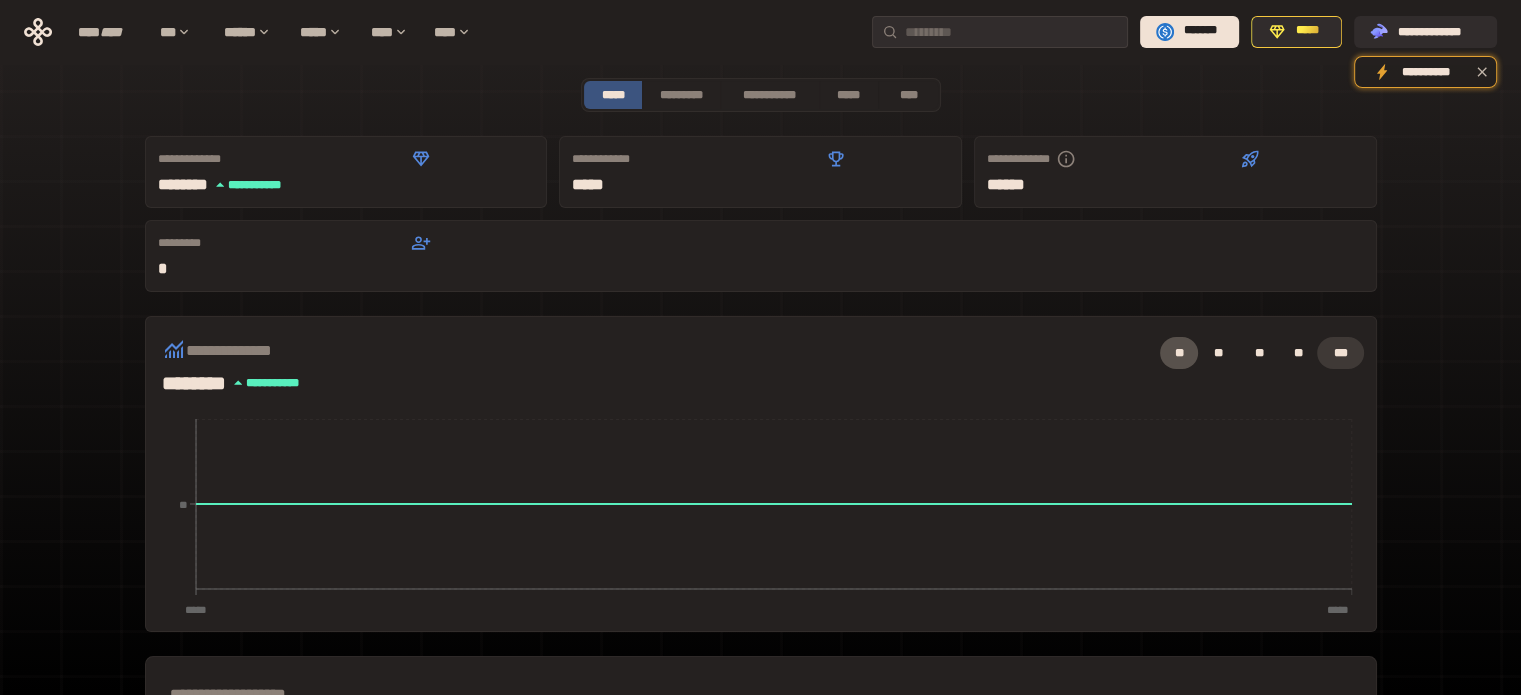 click on "***" at bounding box center [1340, 353] 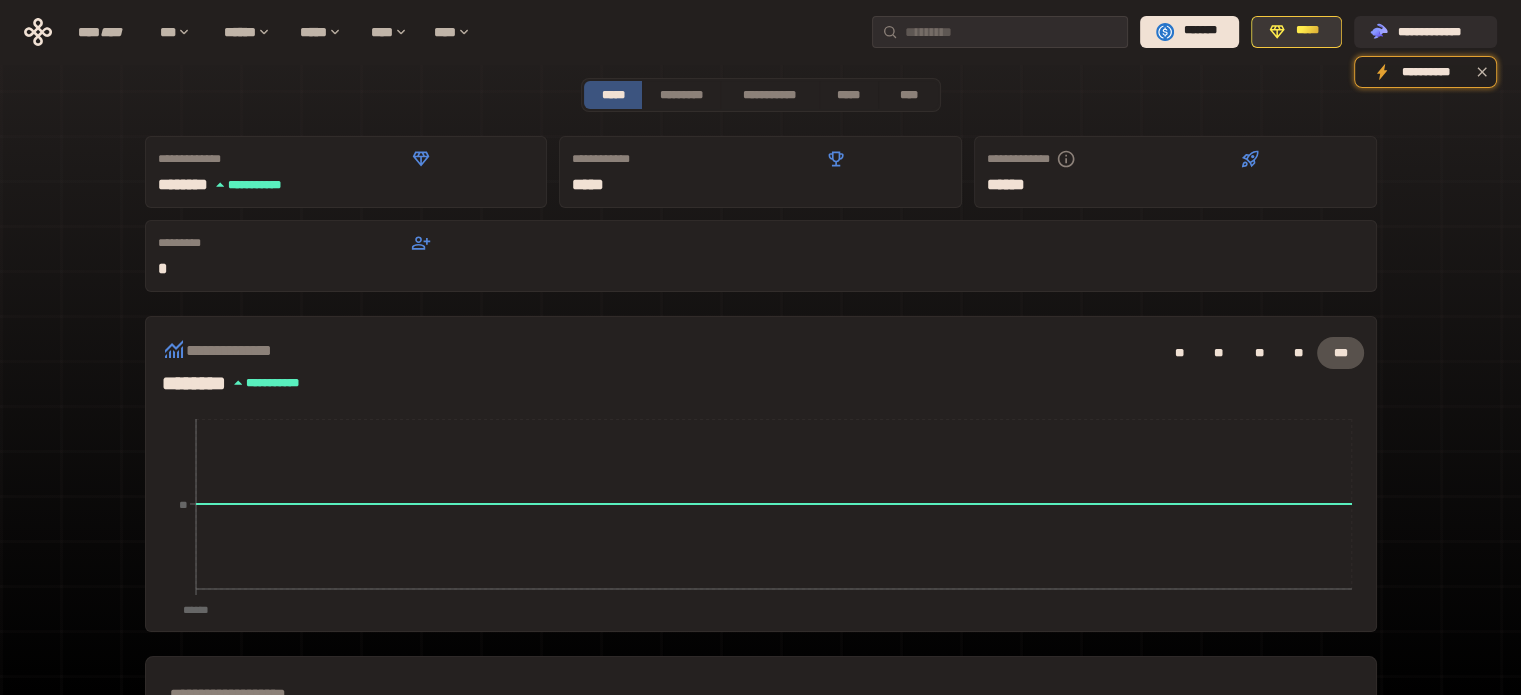 click on "*****" at bounding box center [1307, 31] 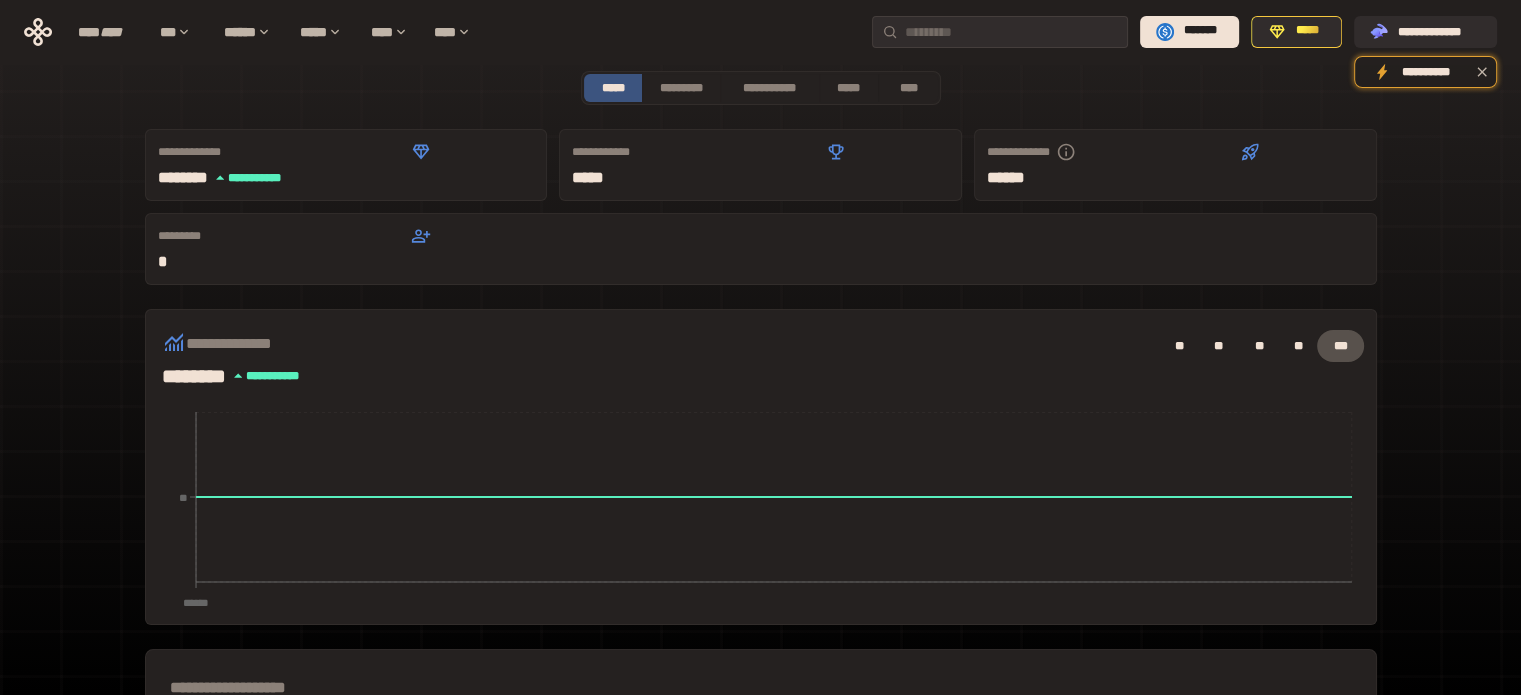 scroll, scrollTop: 94, scrollLeft: 0, axis: vertical 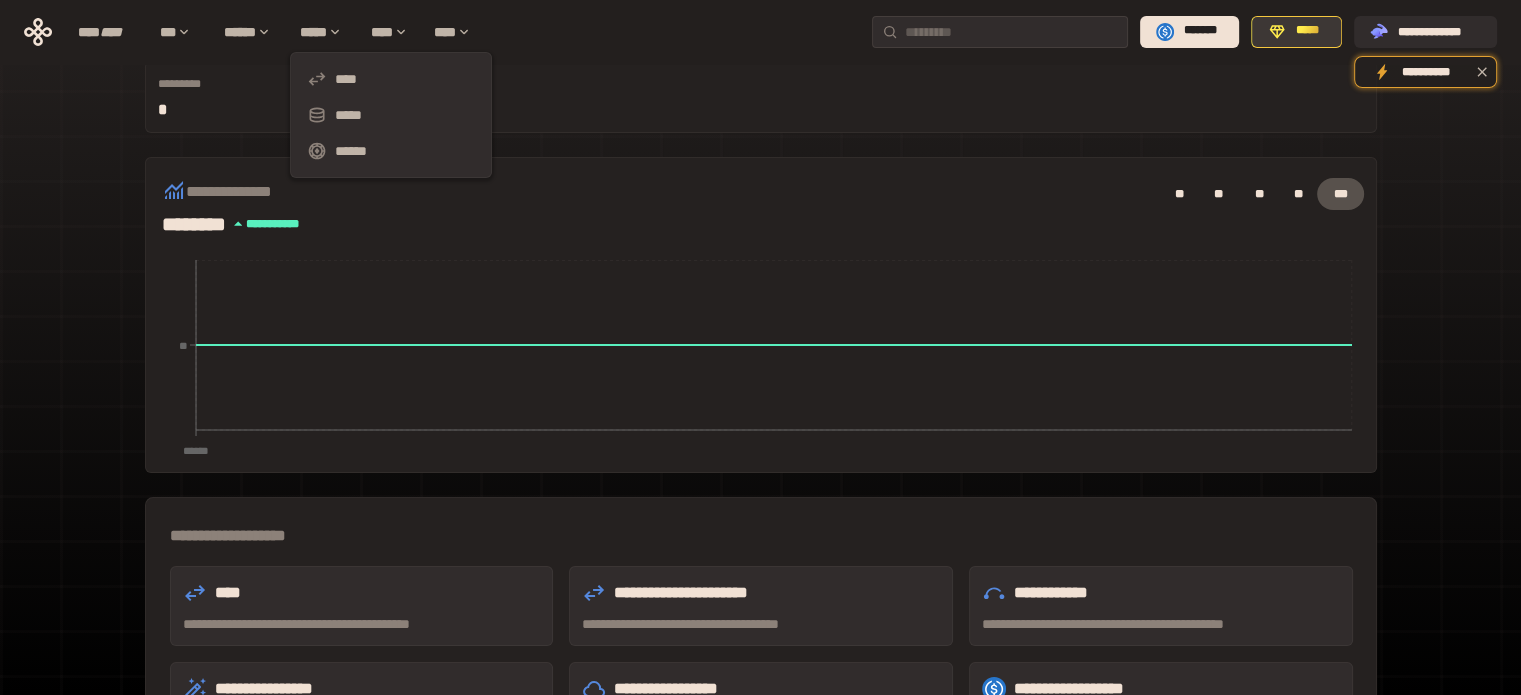 click on "*****" at bounding box center [1307, 31] 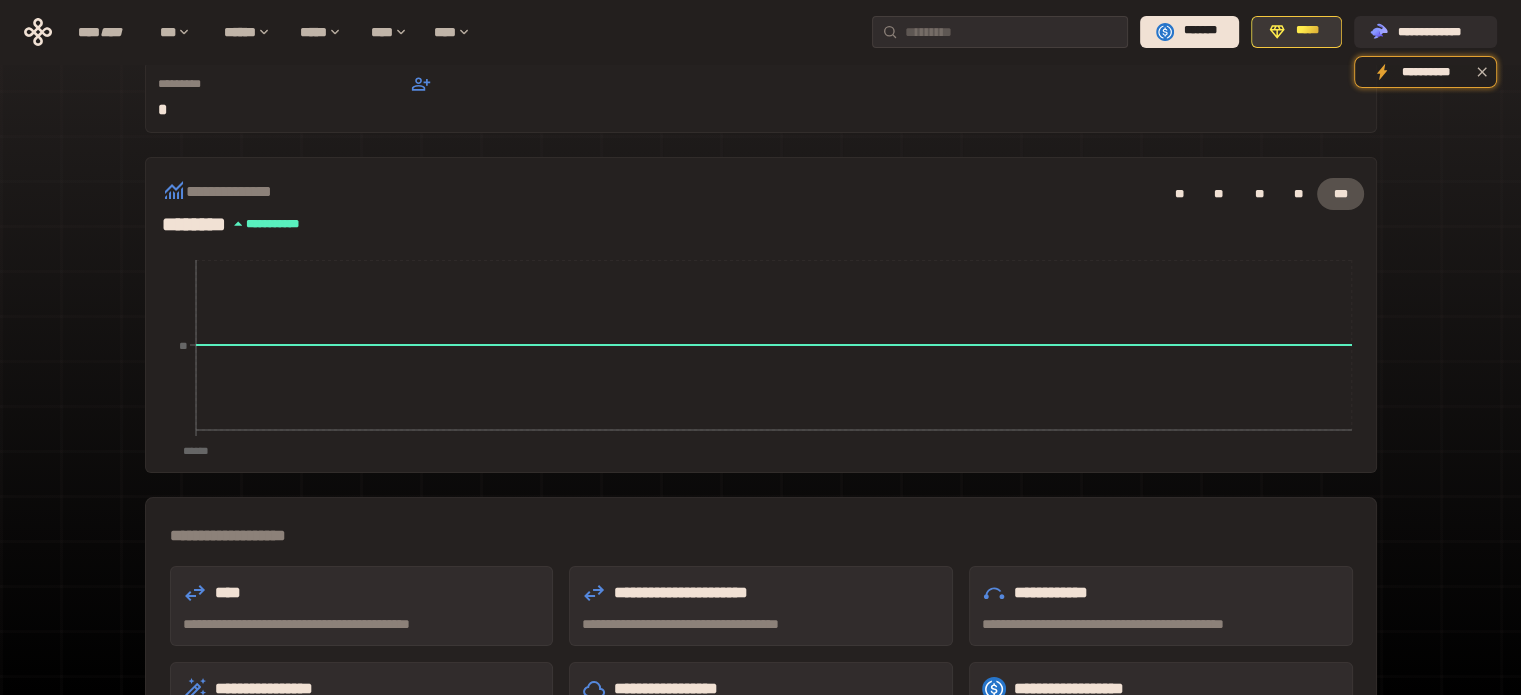click on "*****" at bounding box center [1307, 31] 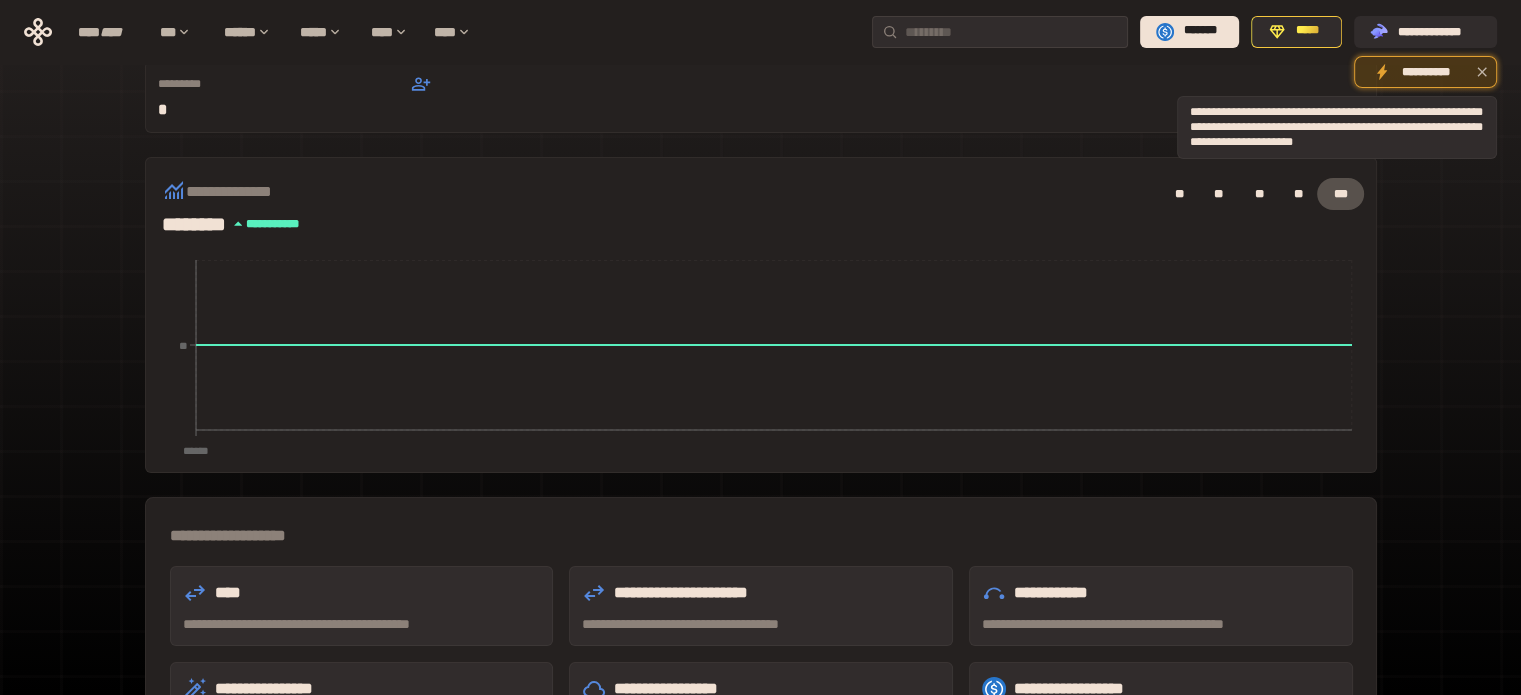 click on "**********" at bounding box center (1425, 72) 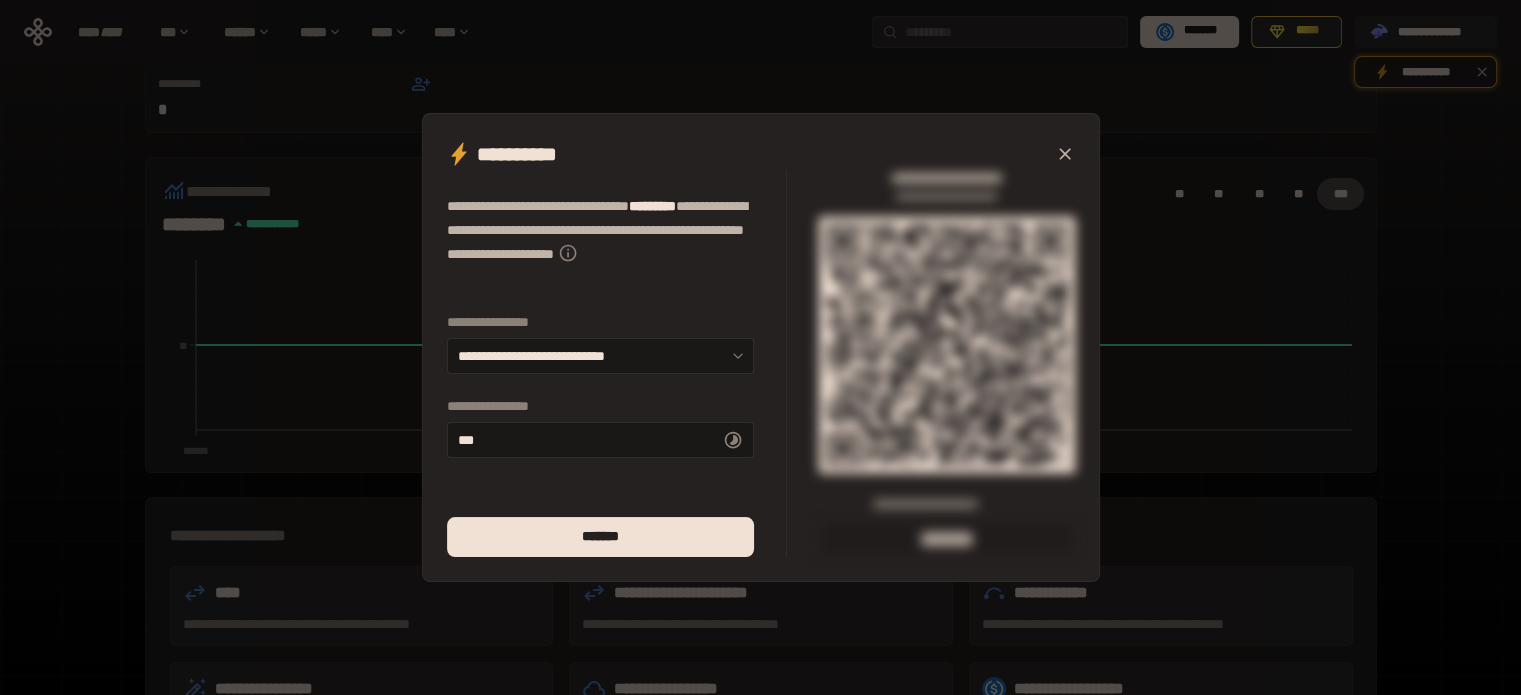 click 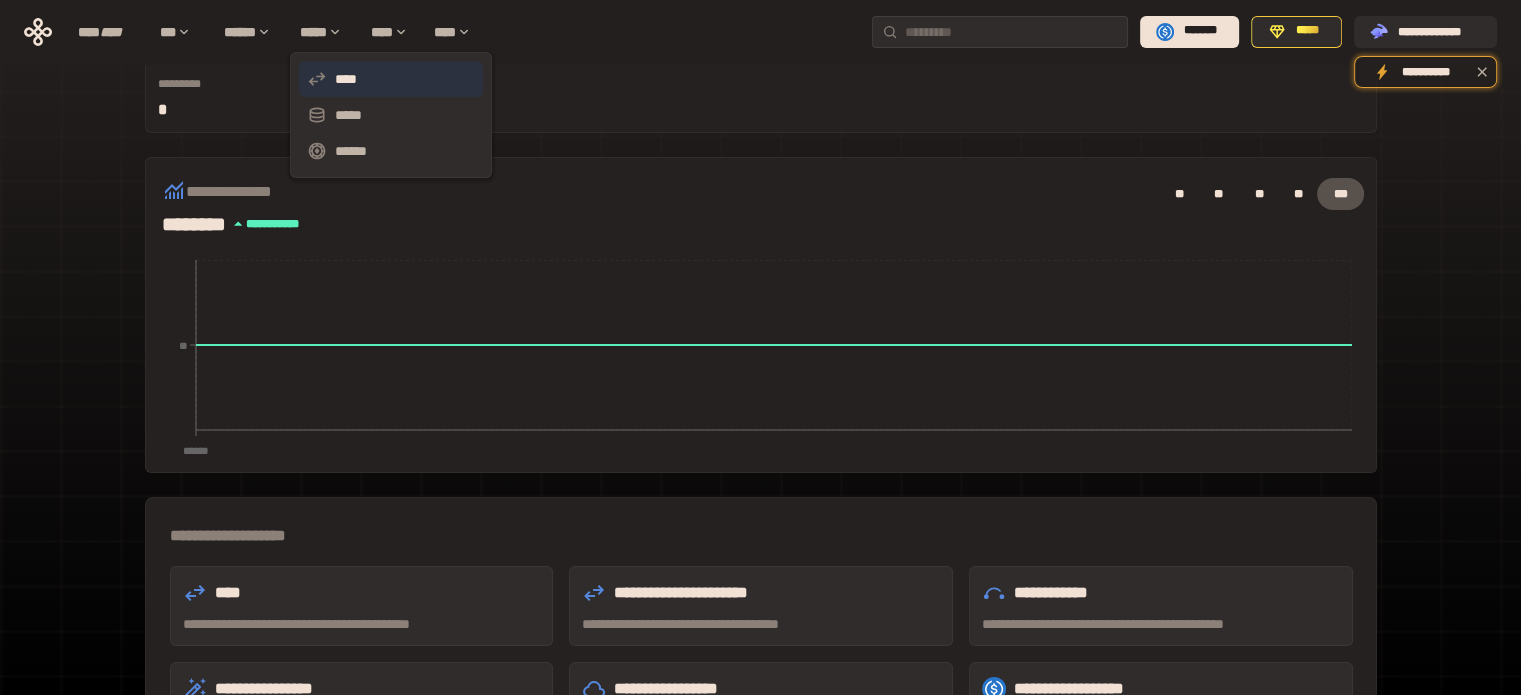 click on "****" at bounding box center (391, 79) 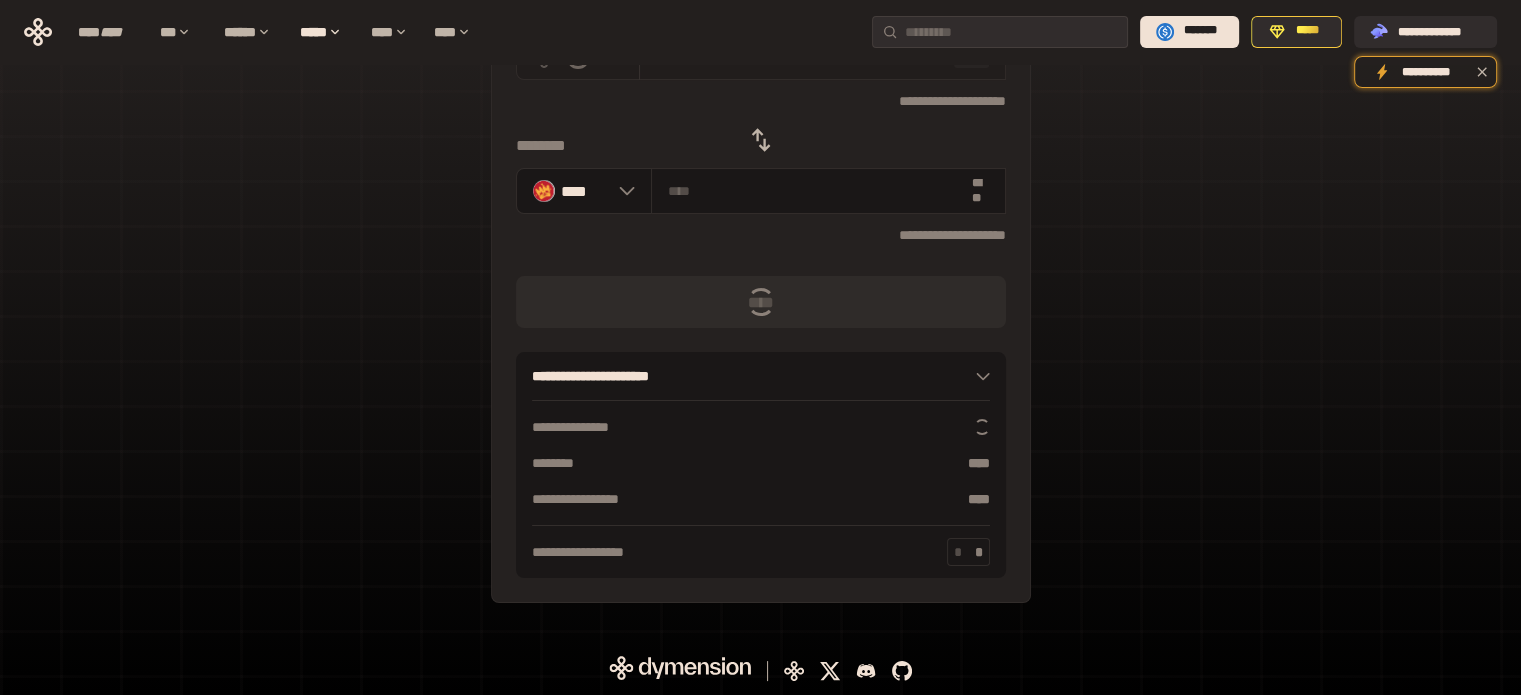 scroll, scrollTop: 0, scrollLeft: 0, axis: both 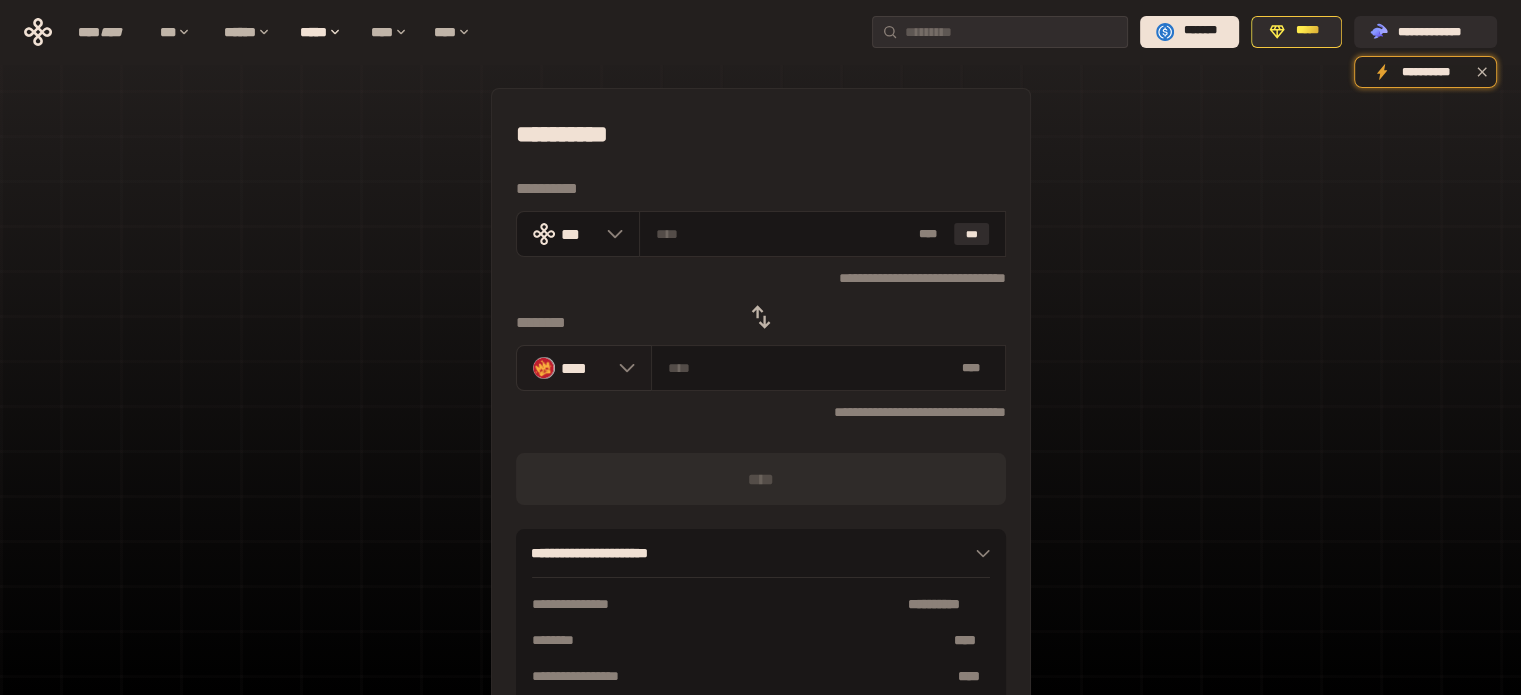 click 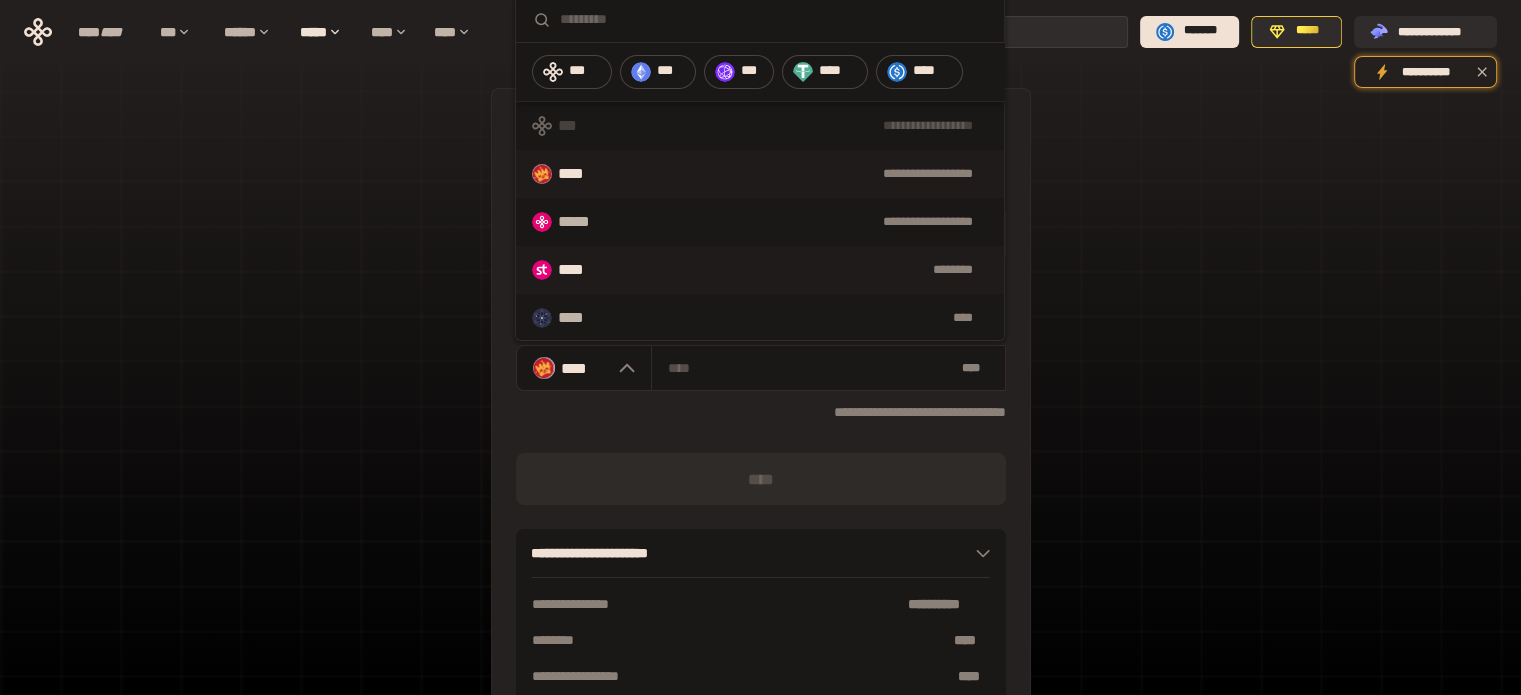 scroll, scrollTop: 1072, scrollLeft: 0, axis: vertical 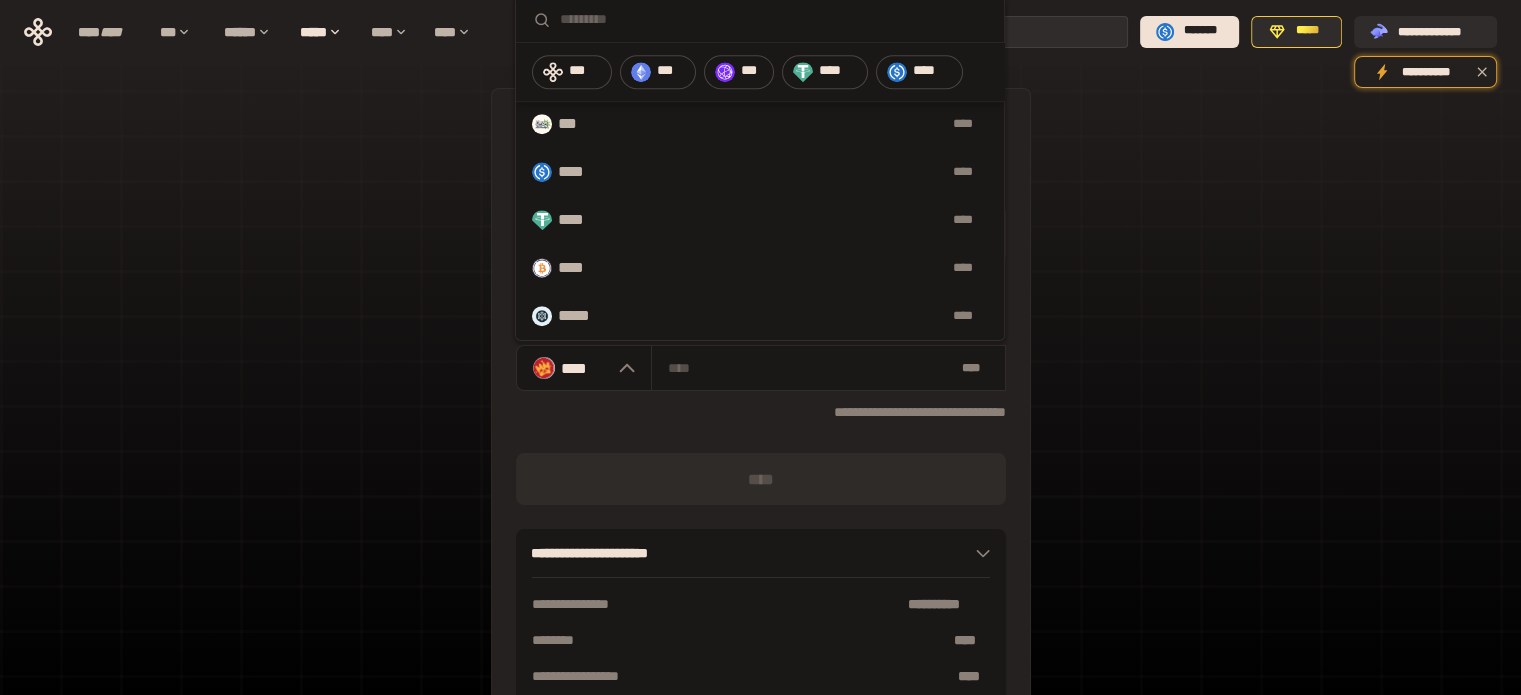click on "**********" at bounding box center (760, 444) 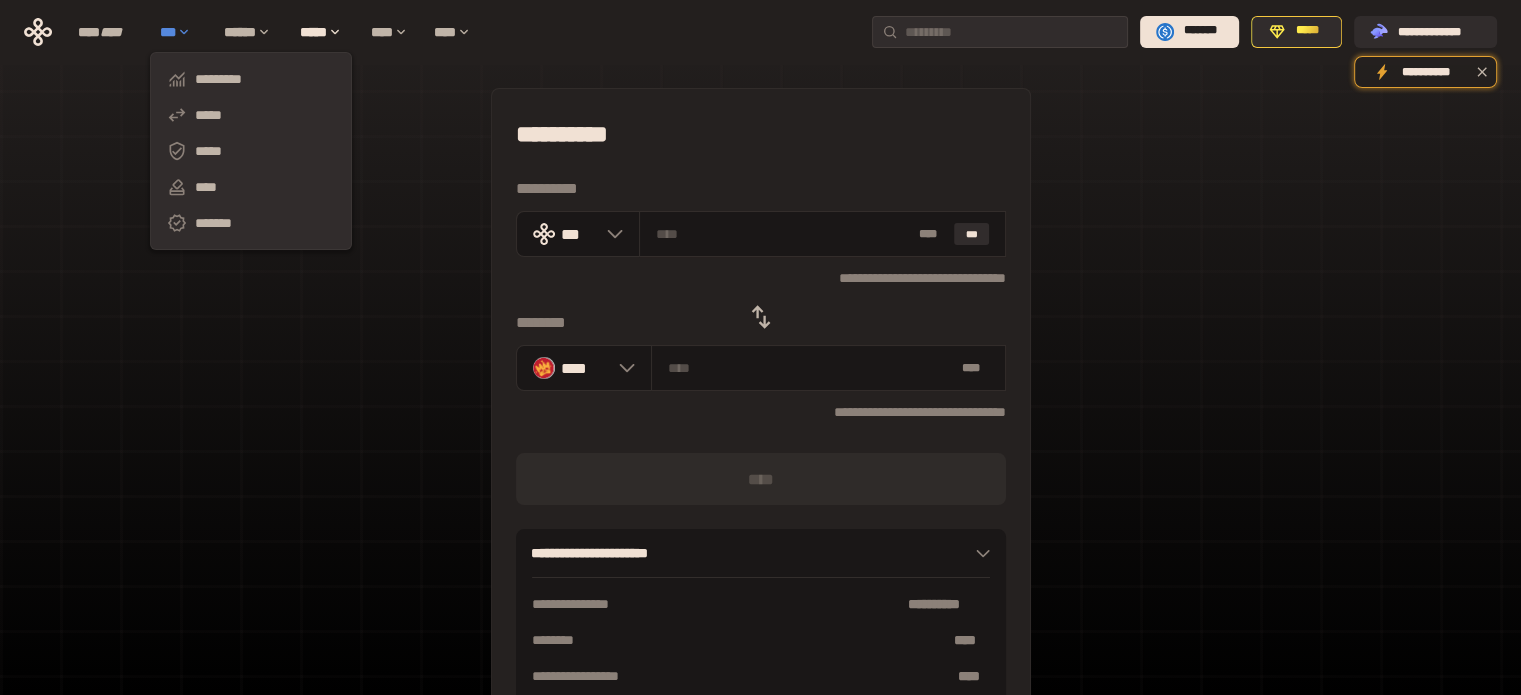 click on "***" at bounding box center [182, 32] 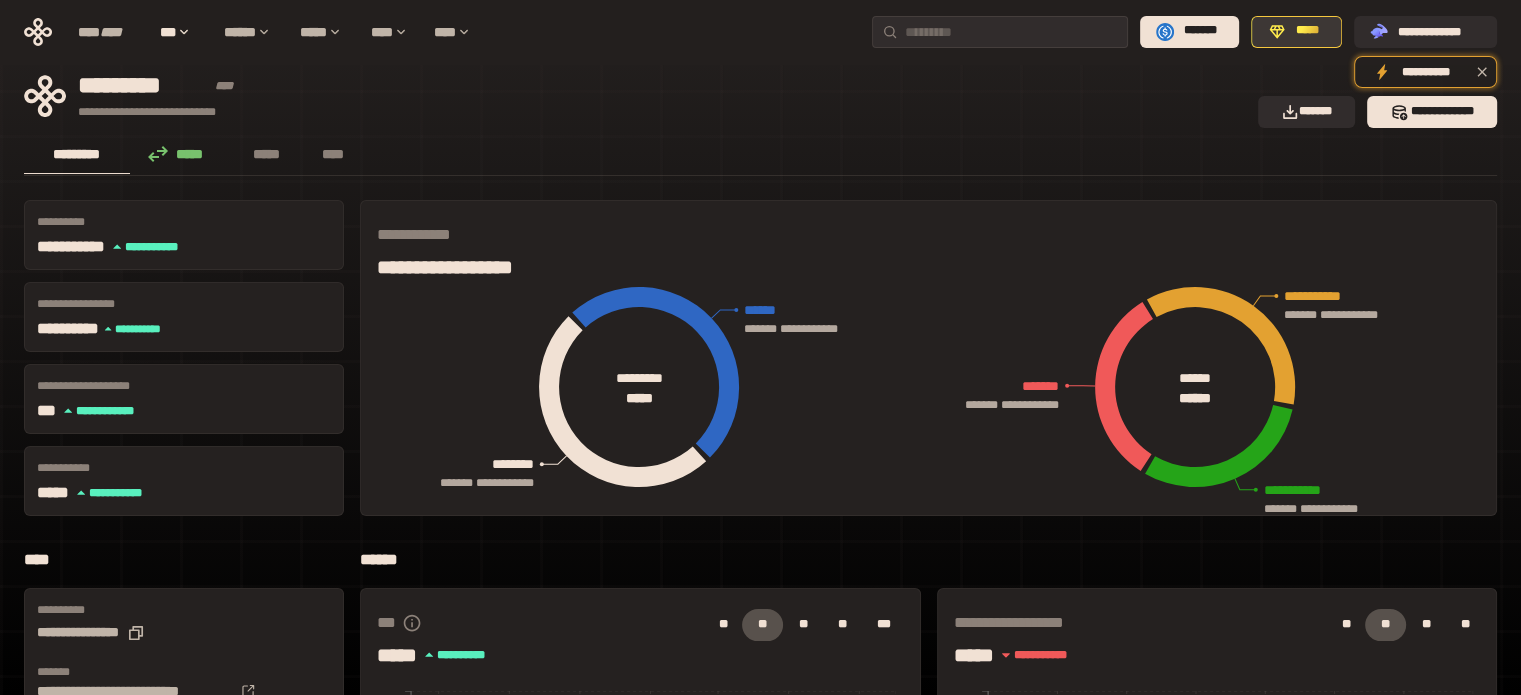 click on "*****" at bounding box center (1307, 31) 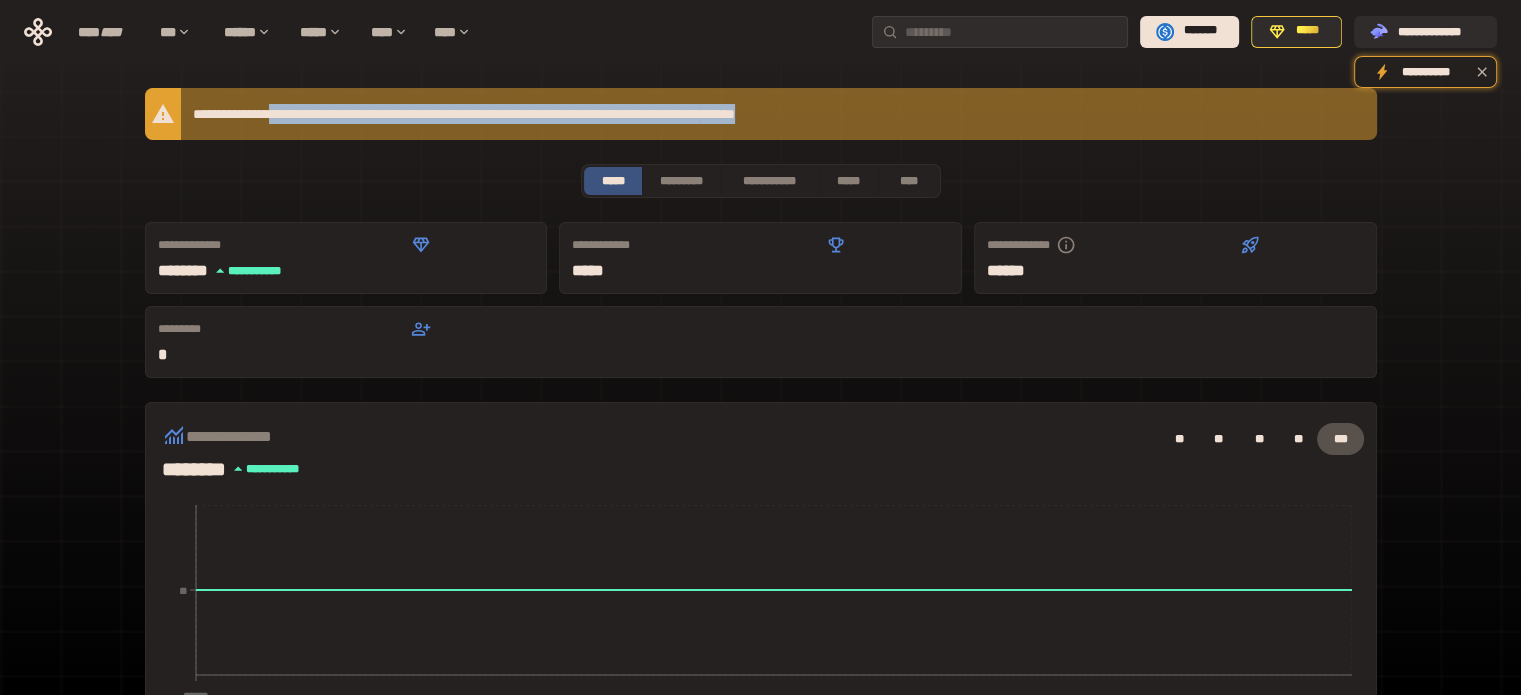 drag, startPoint x: 296, startPoint y: 109, endPoint x: 906, endPoint y: 119, distance: 610.082 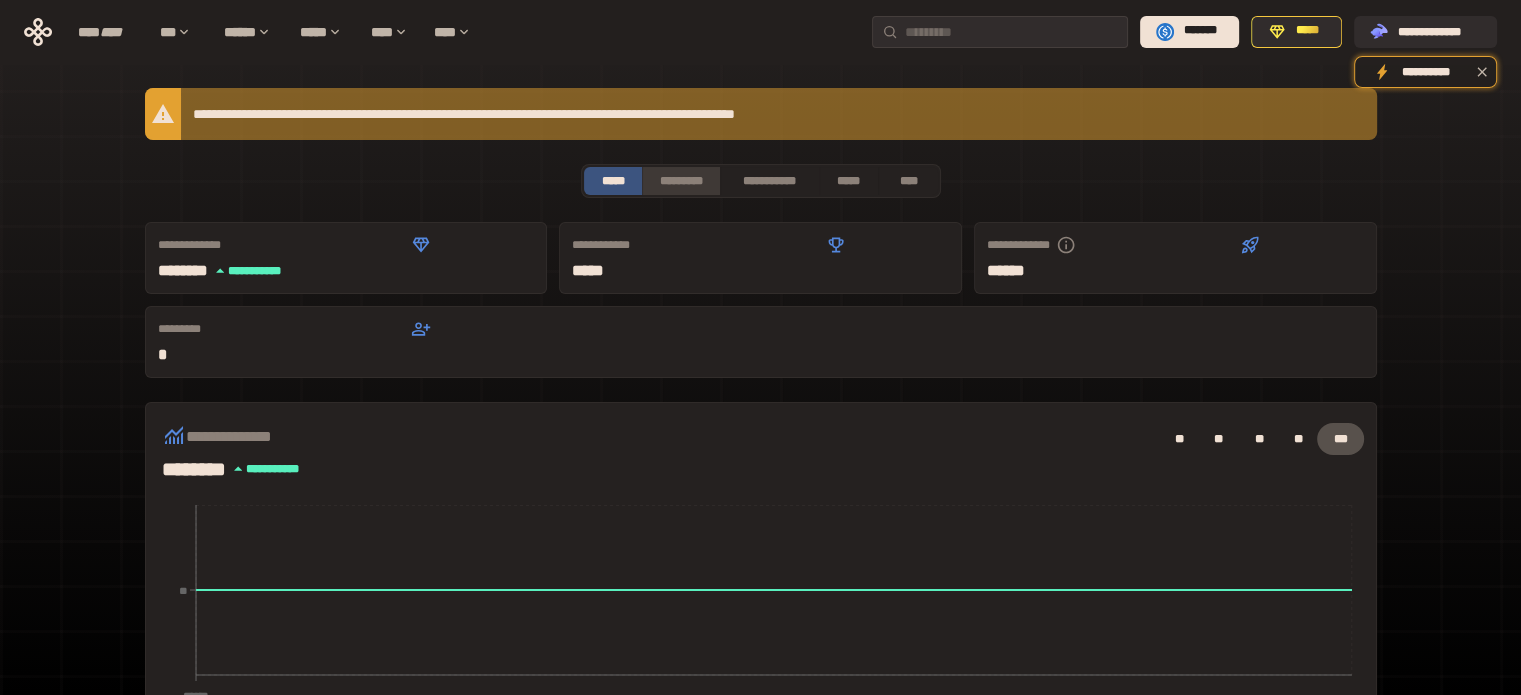 click on "*********" at bounding box center [680, 181] 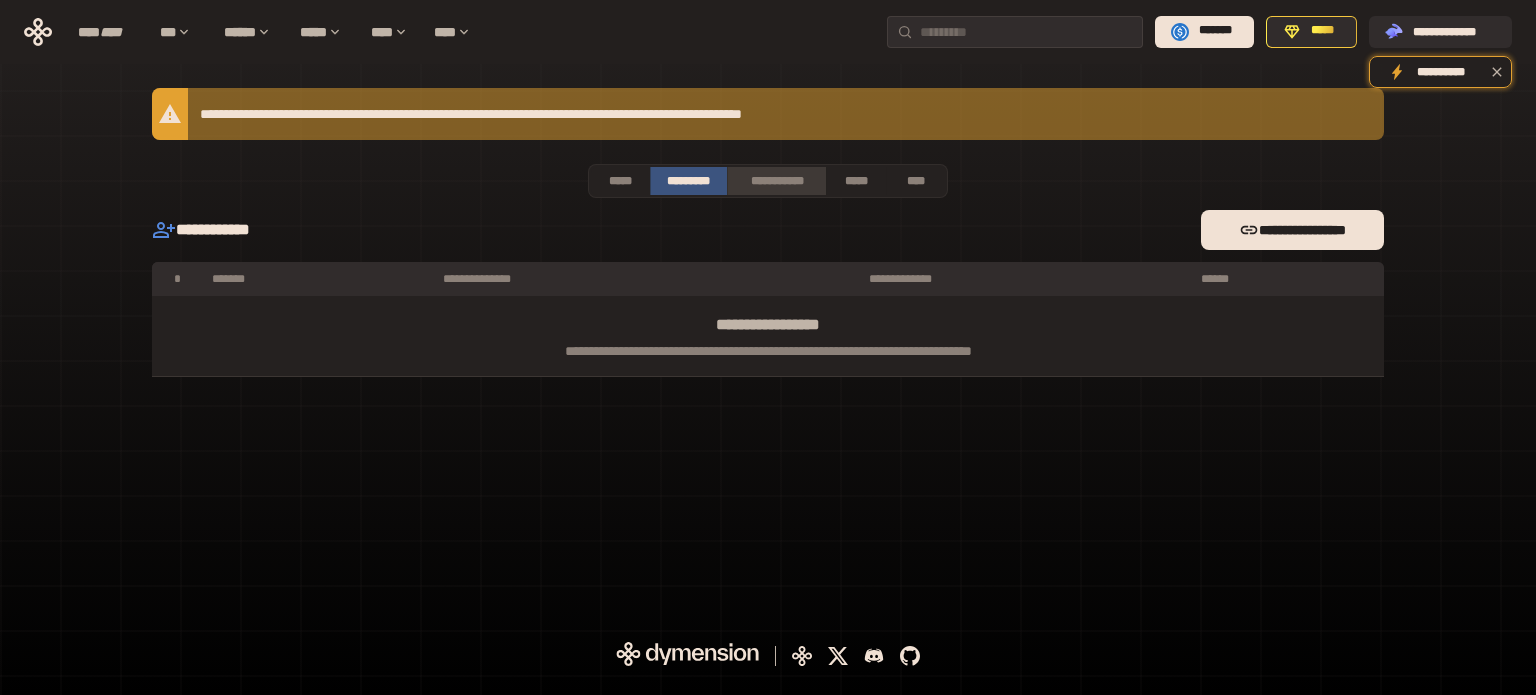click on "**********" at bounding box center (776, 181) 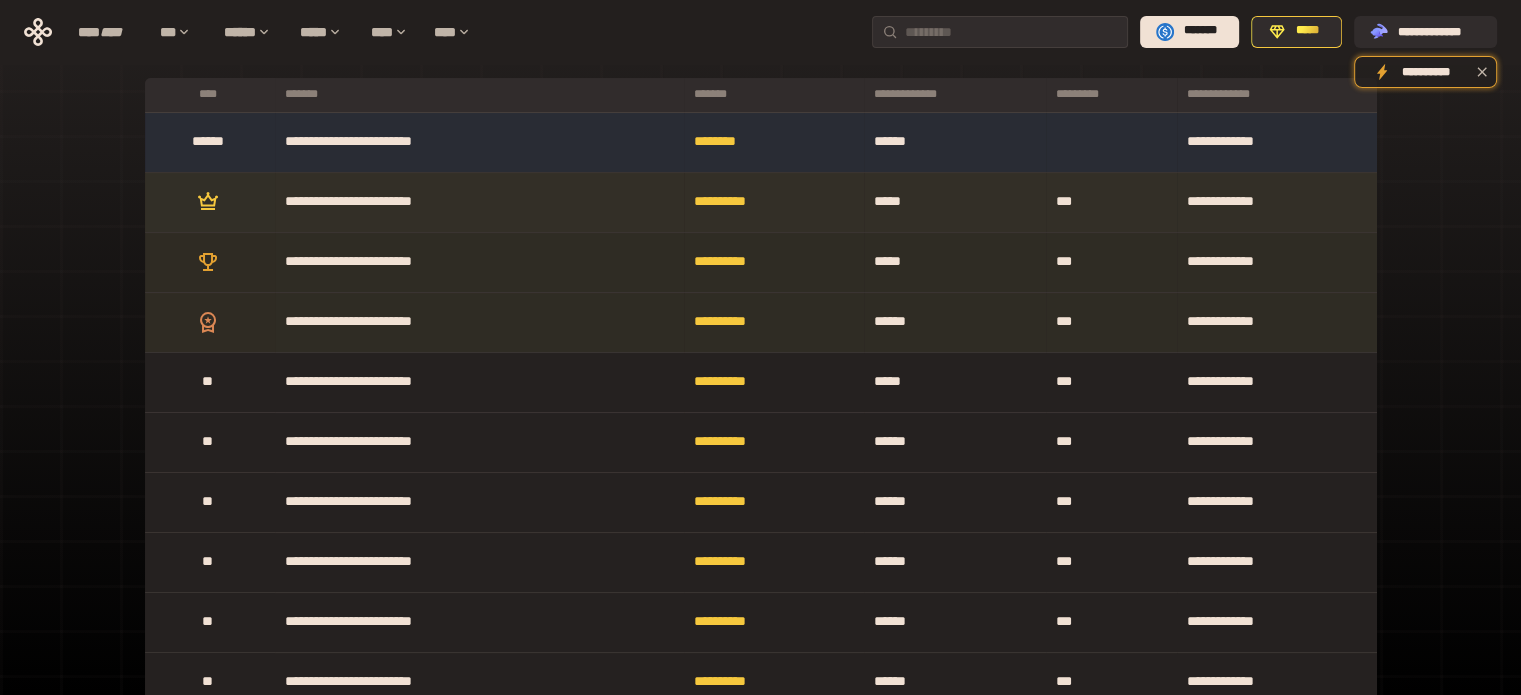scroll, scrollTop: 0, scrollLeft: 0, axis: both 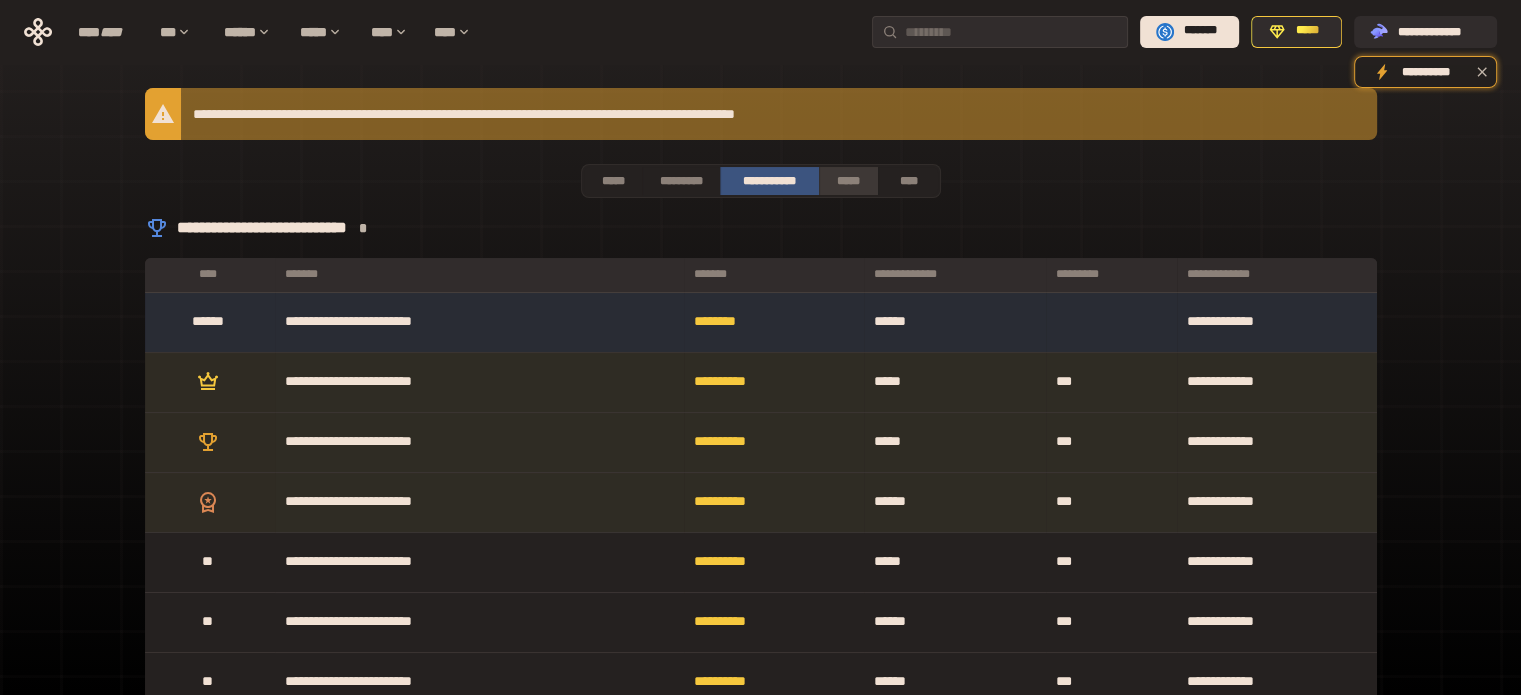 click on "*****" at bounding box center [849, 181] 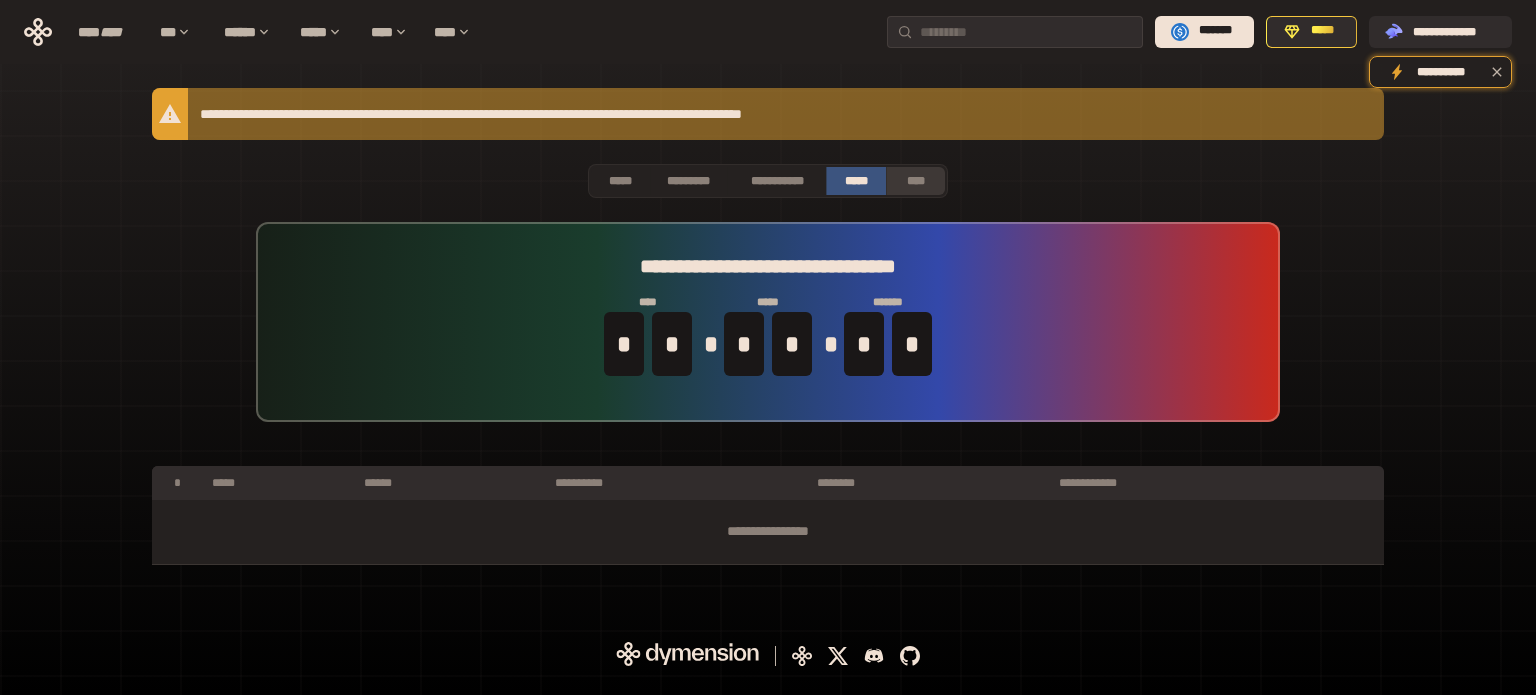 click on "****" at bounding box center (916, 181) 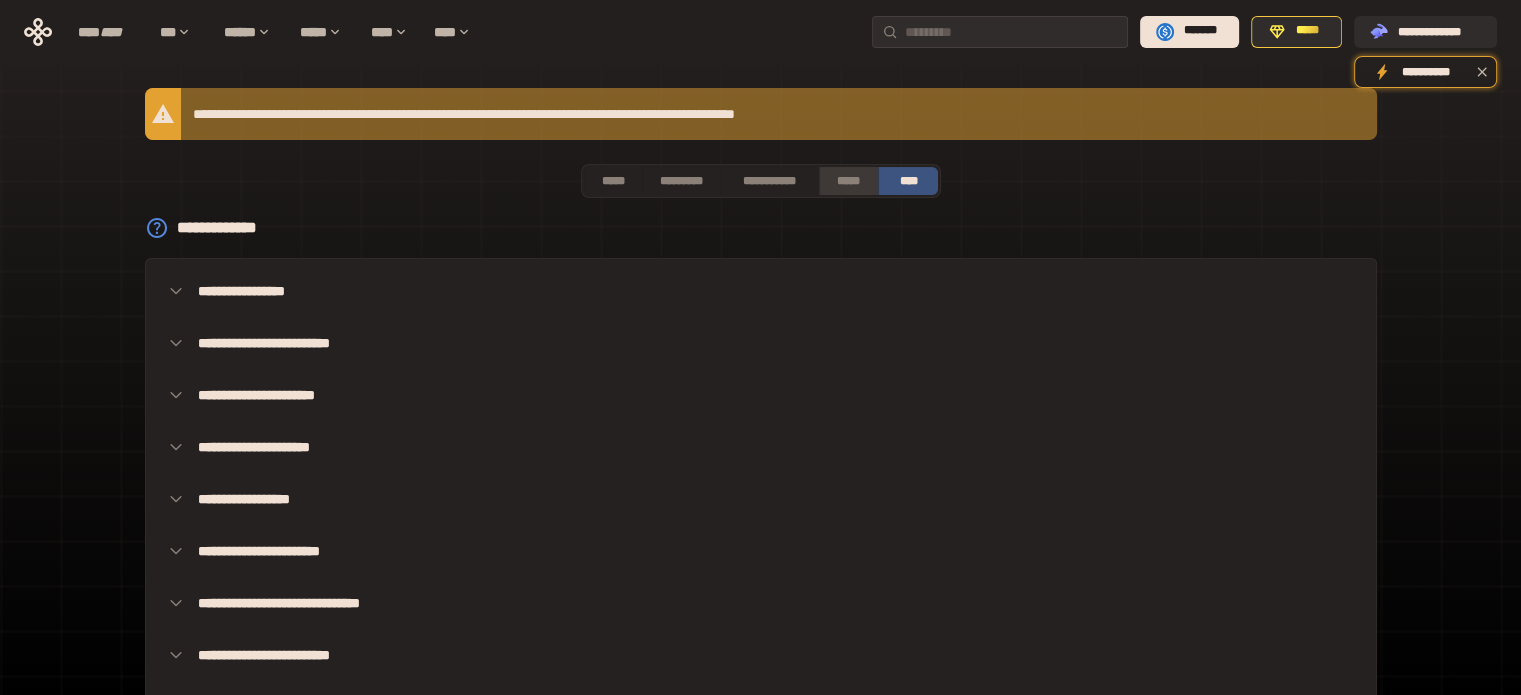 click on "*****" at bounding box center [849, 181] 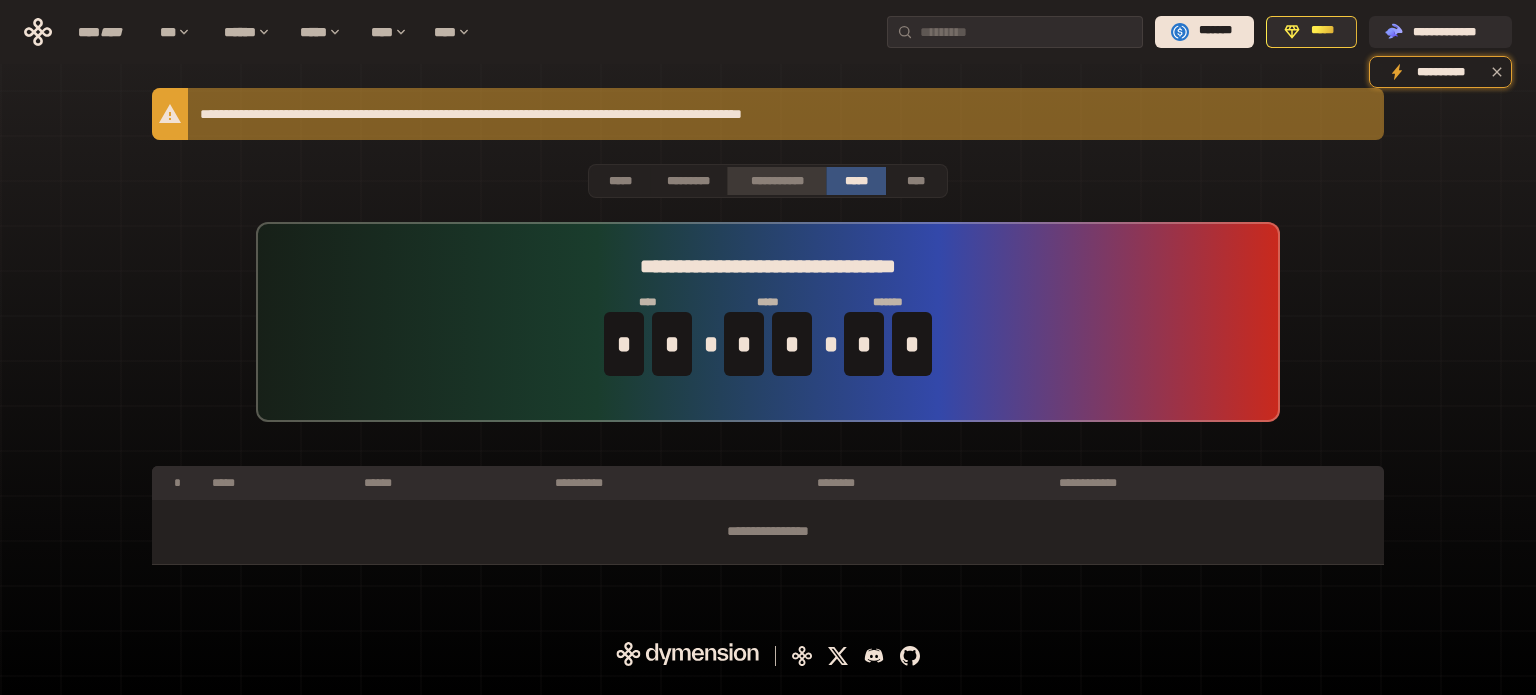 click on "**********" at bounding box center [776, 181] 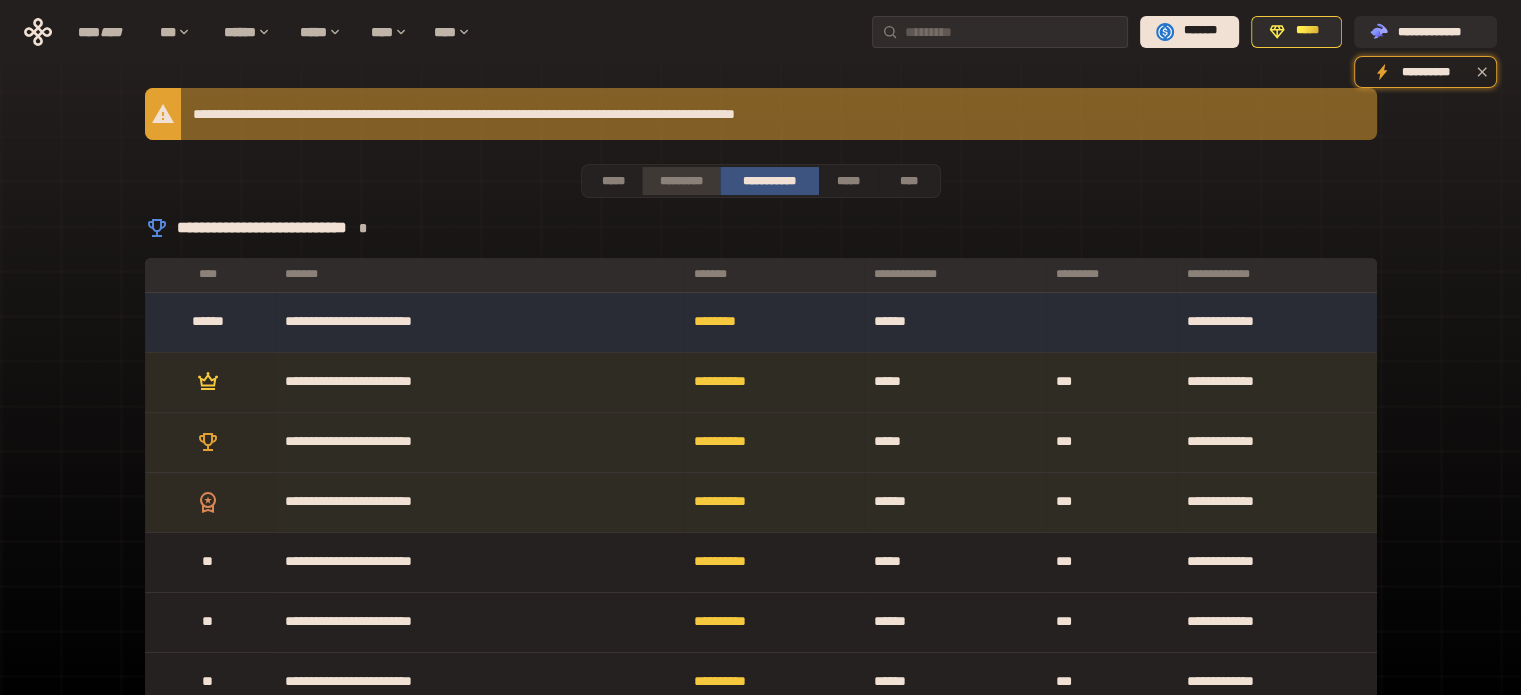 click on "*********" at bounding box center [680, 181] 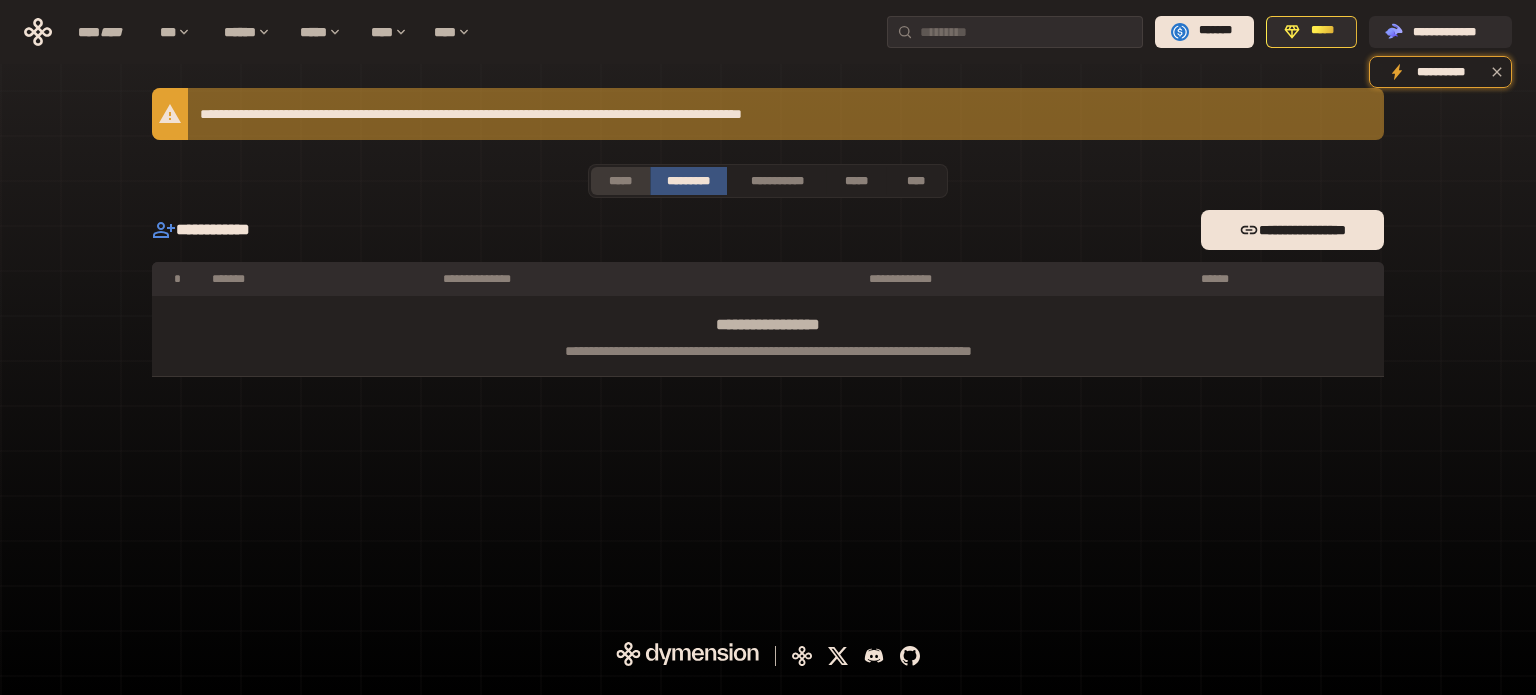 click on "*****" at bounding box center (620, 181) 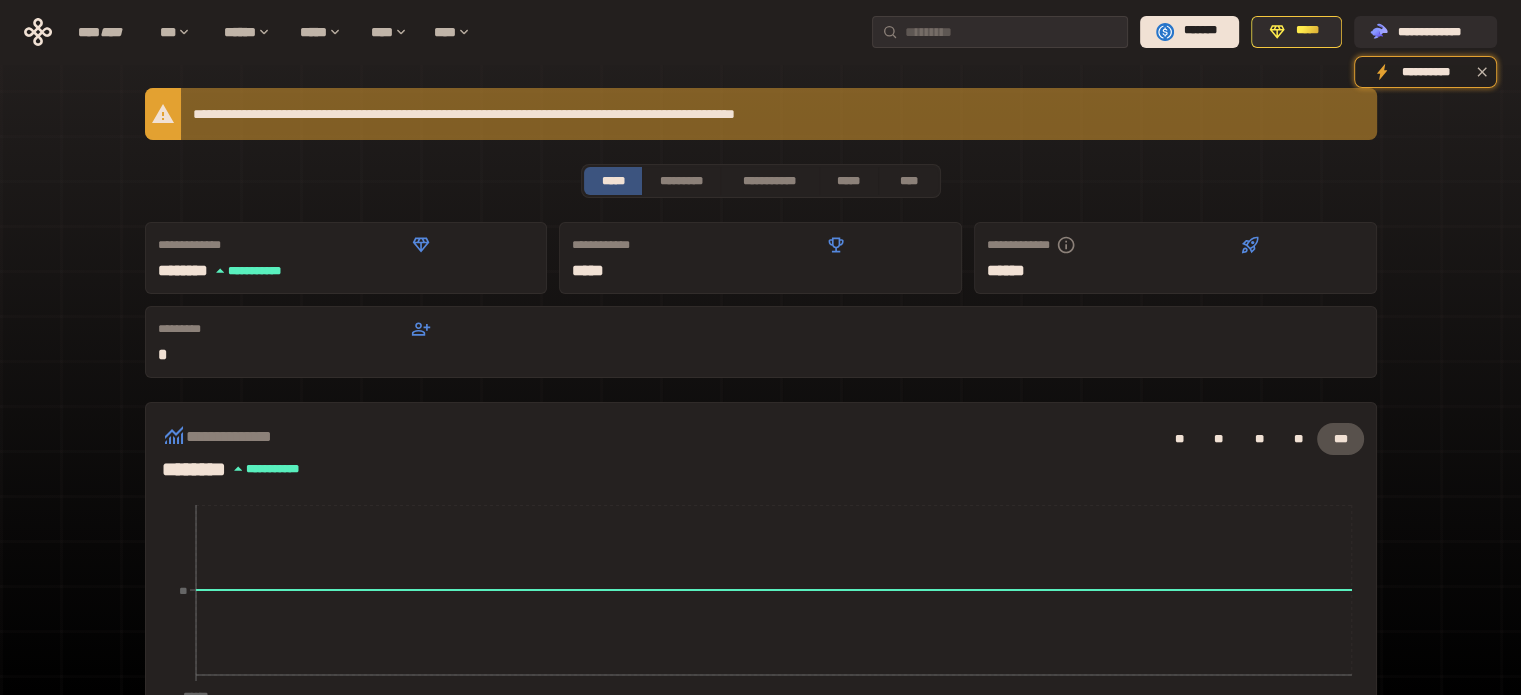 click 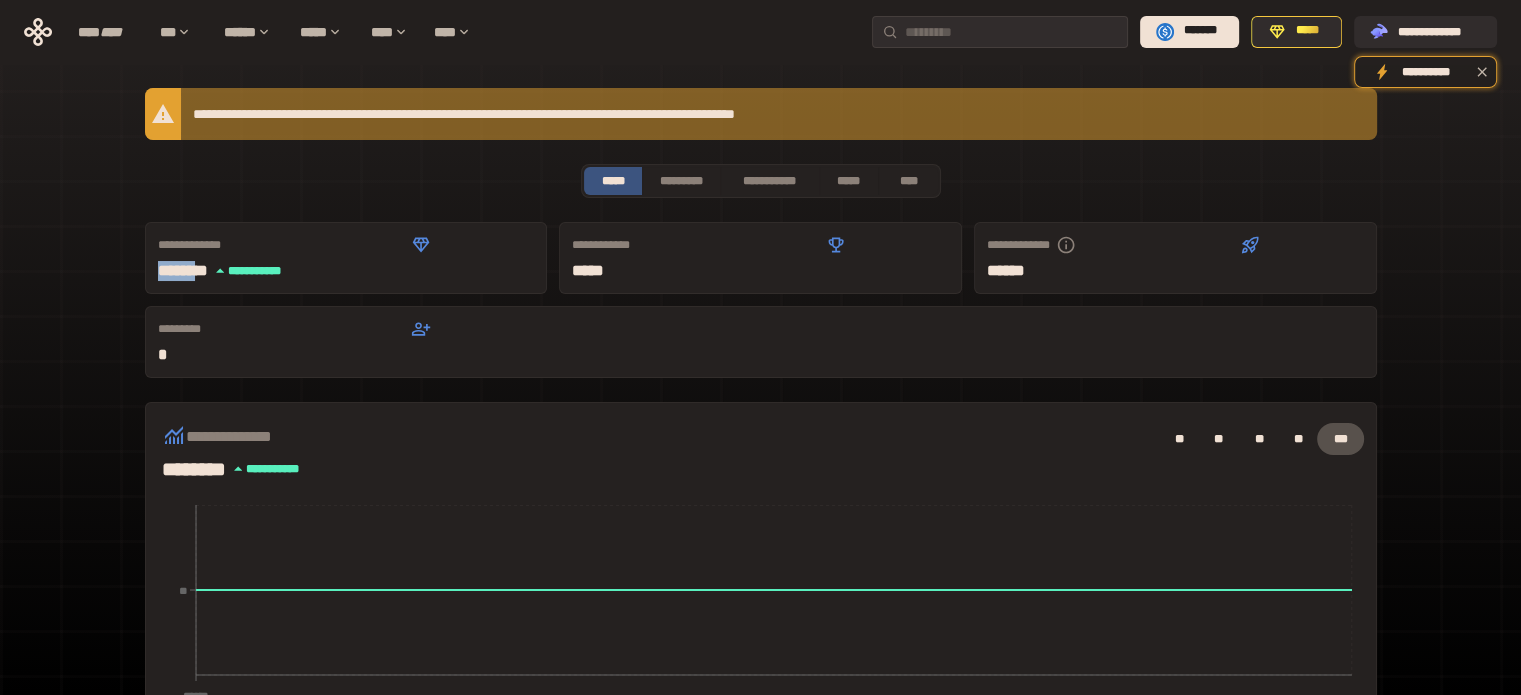drag, startPoint x: 209, startPoint y: 278, endPoint x: 147, endPoint y: 275, distance: 62.072536 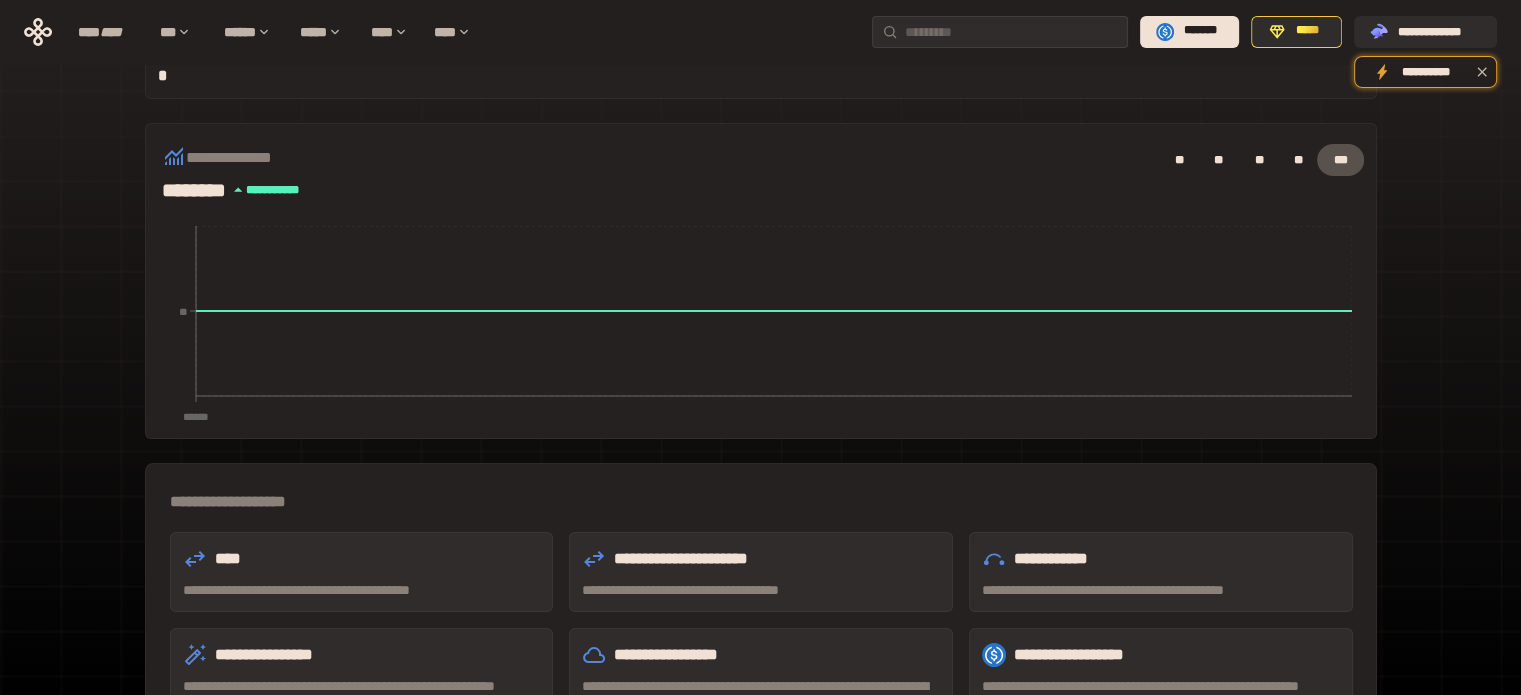 scroll, scrollTop: 0, scrollLeft: 0, axis: both 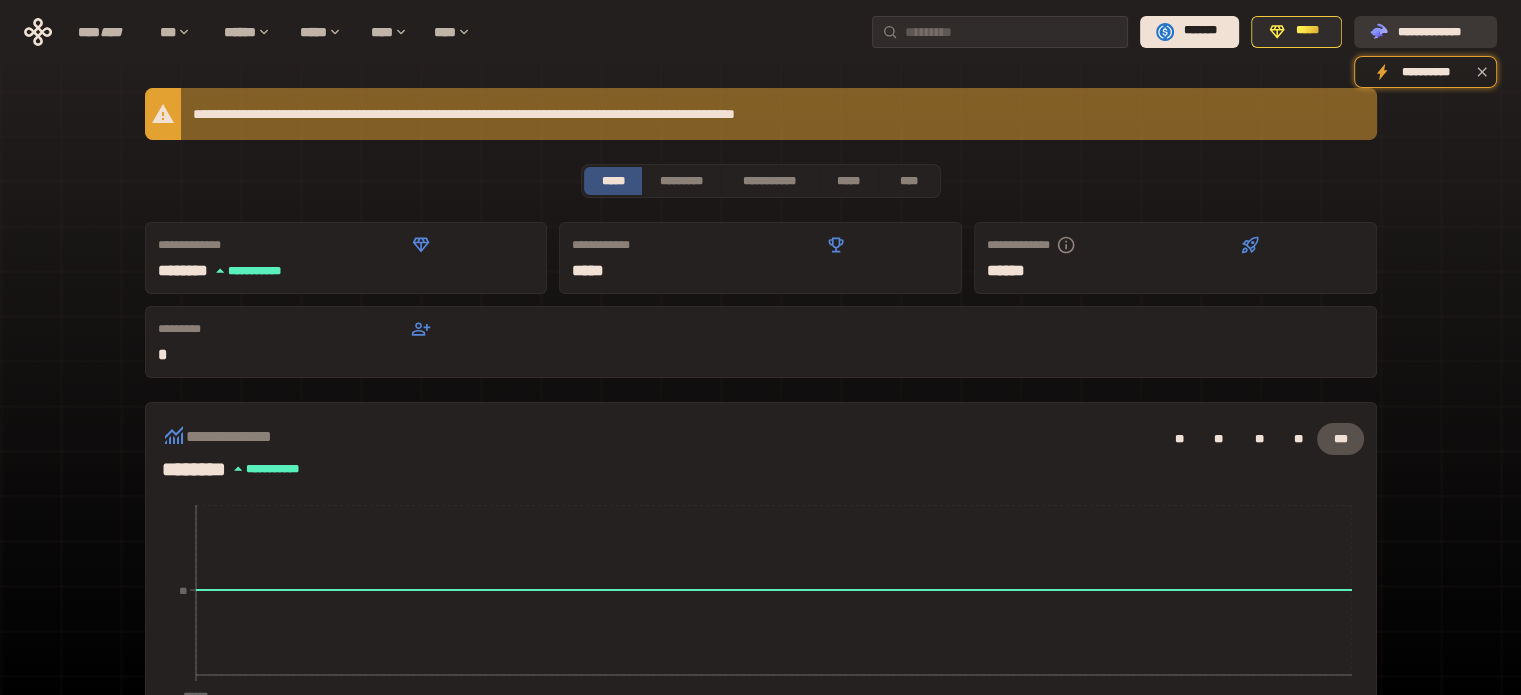 click on "**********" at bounding box center (1439, 31) 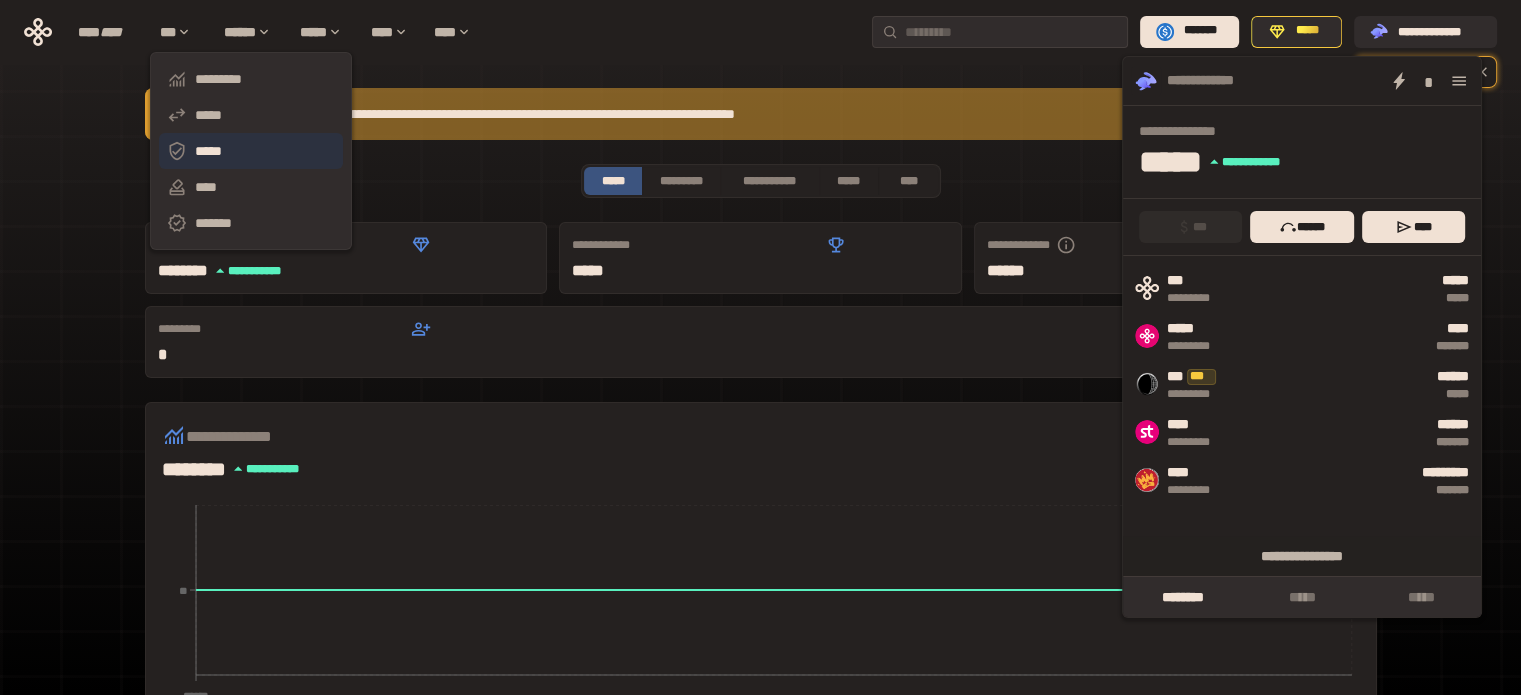 click on "*****" at bounding box center [251, 151] 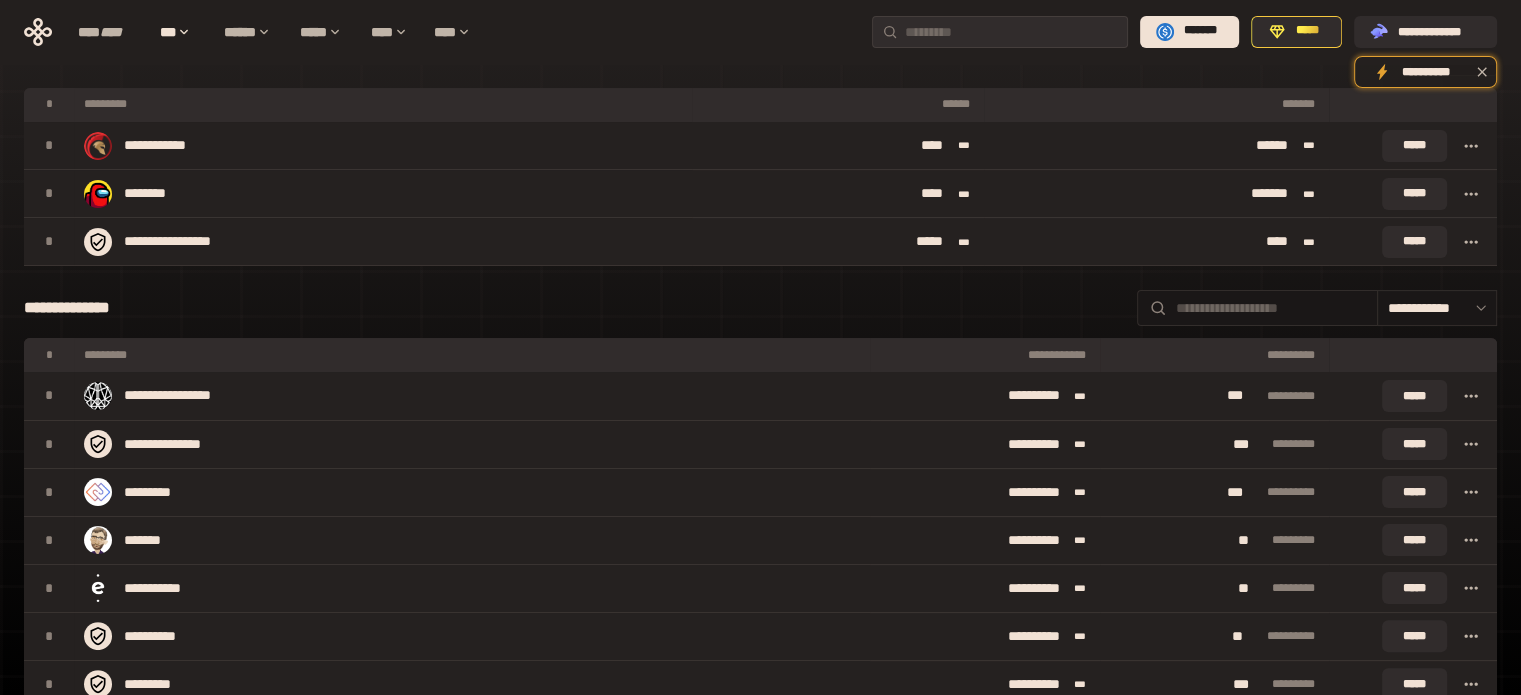 scroll, scrollTop: 0, scrollLeft: 0, axis: both 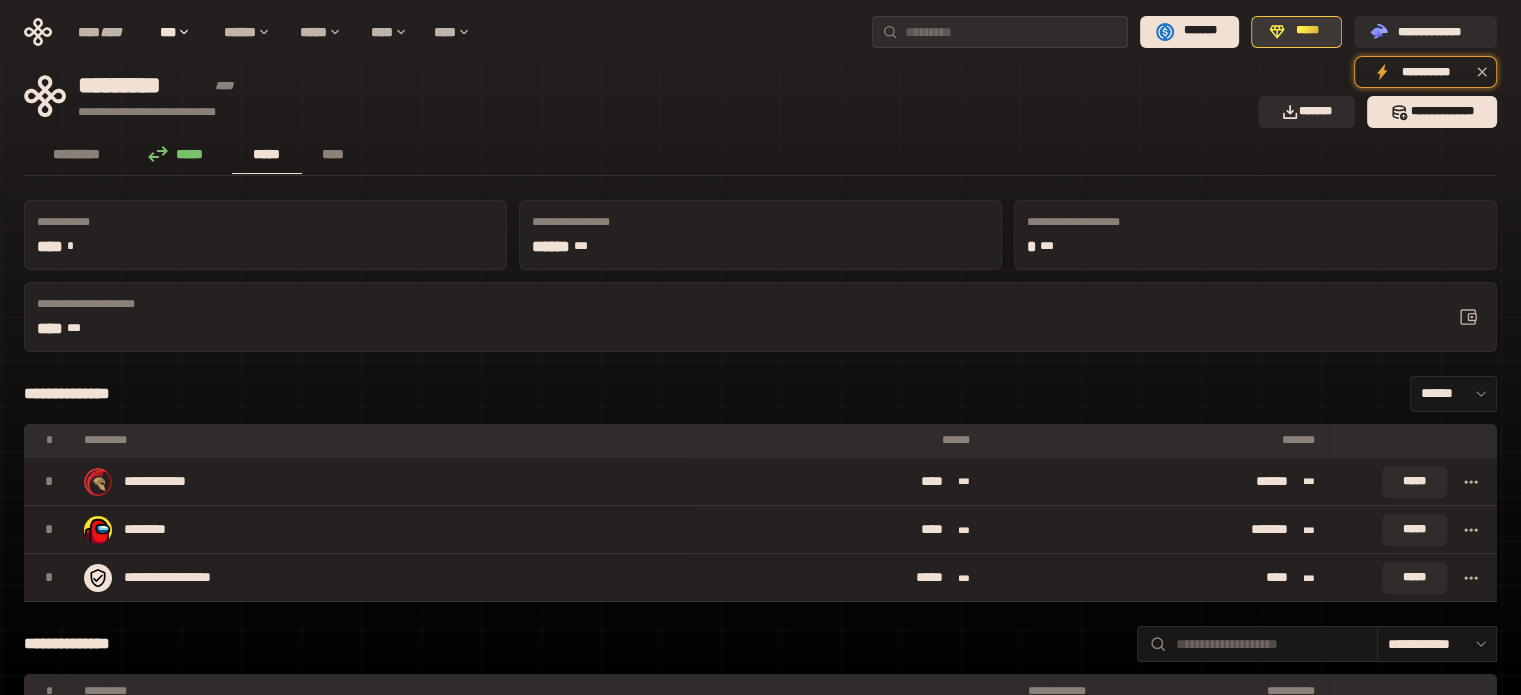 click on "*****" at bounding box center [1307, 31] 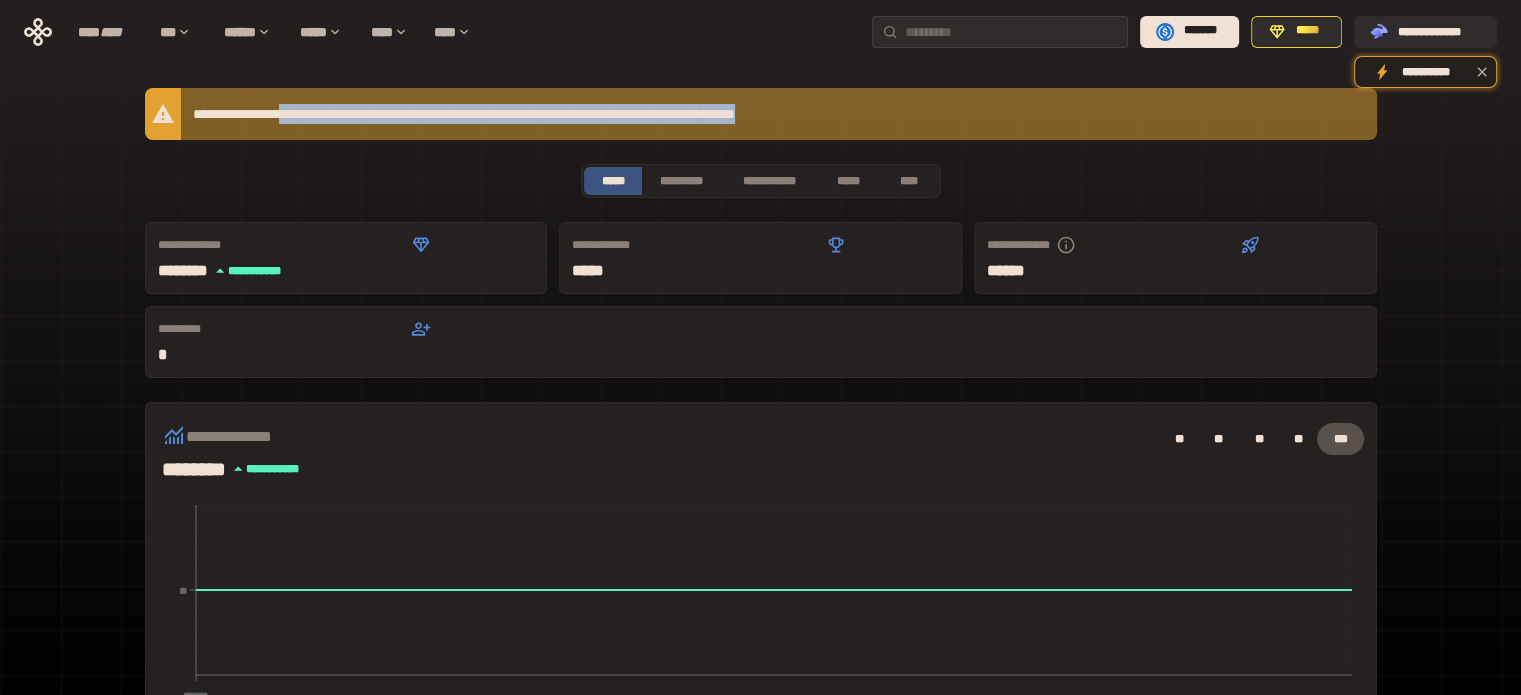 drag, startPoint x: 307, startPoint y: 114, endPoint x: 900, endPoint y: 107, distance: 593.0413 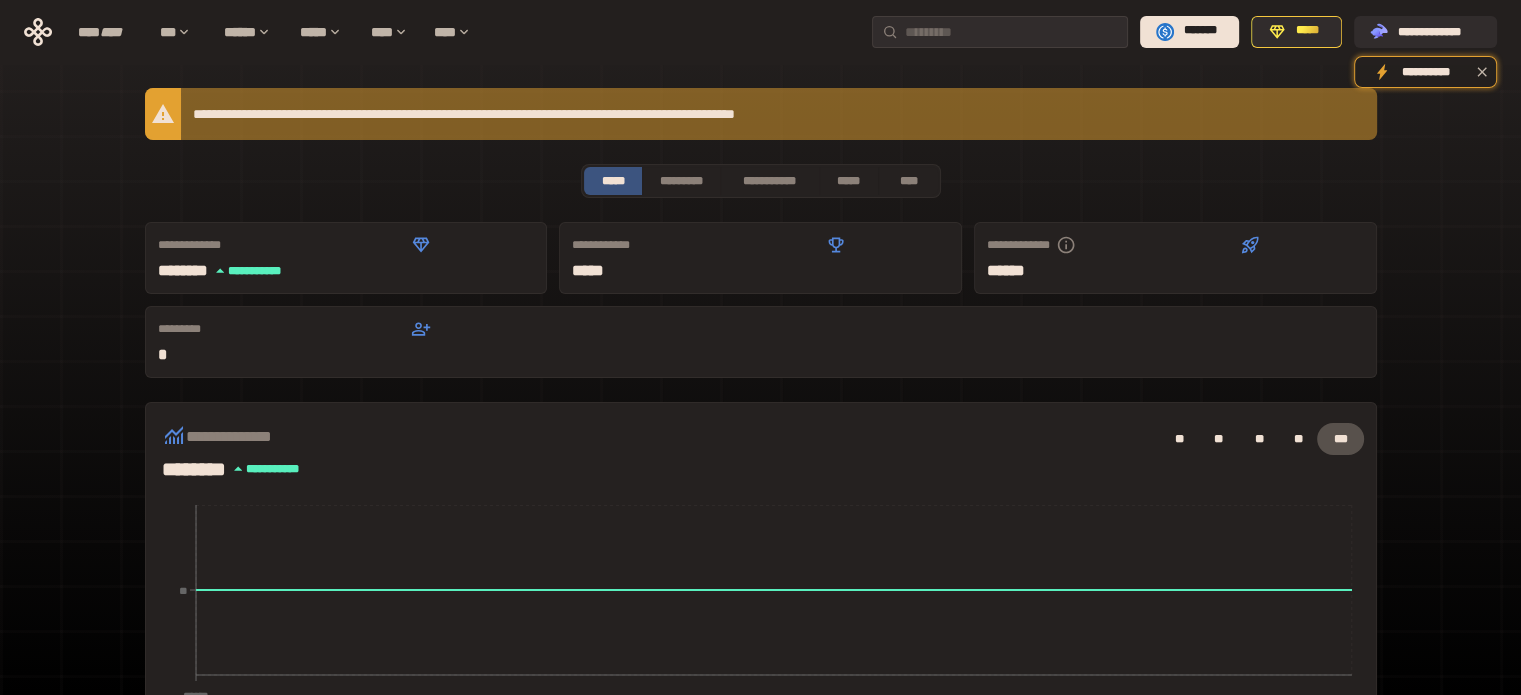 scroll, scrollTop: 64, scrollLeft: 0, axis: vertical 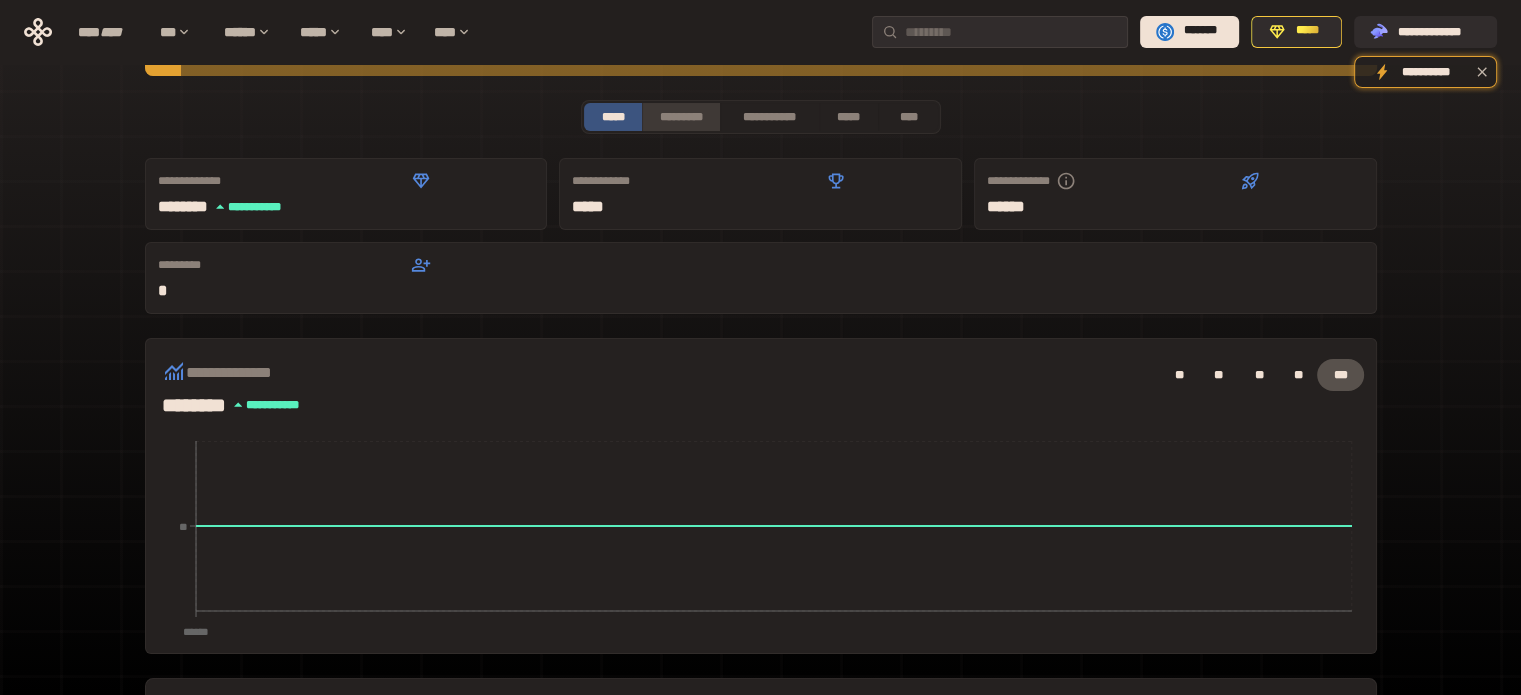click on "*********" at bounding box center [680, 117] 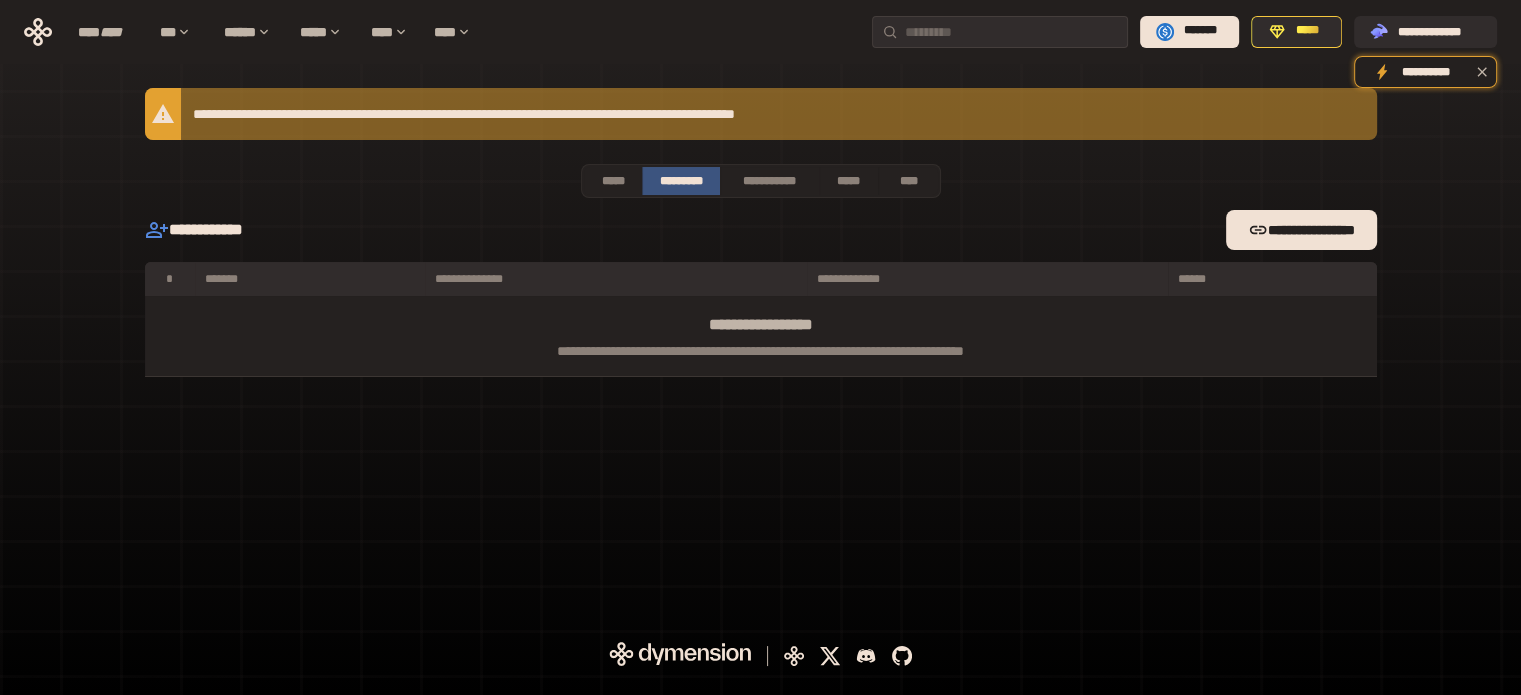 scroll, scrollTop: 0, scrollLeft: 0, axis: both 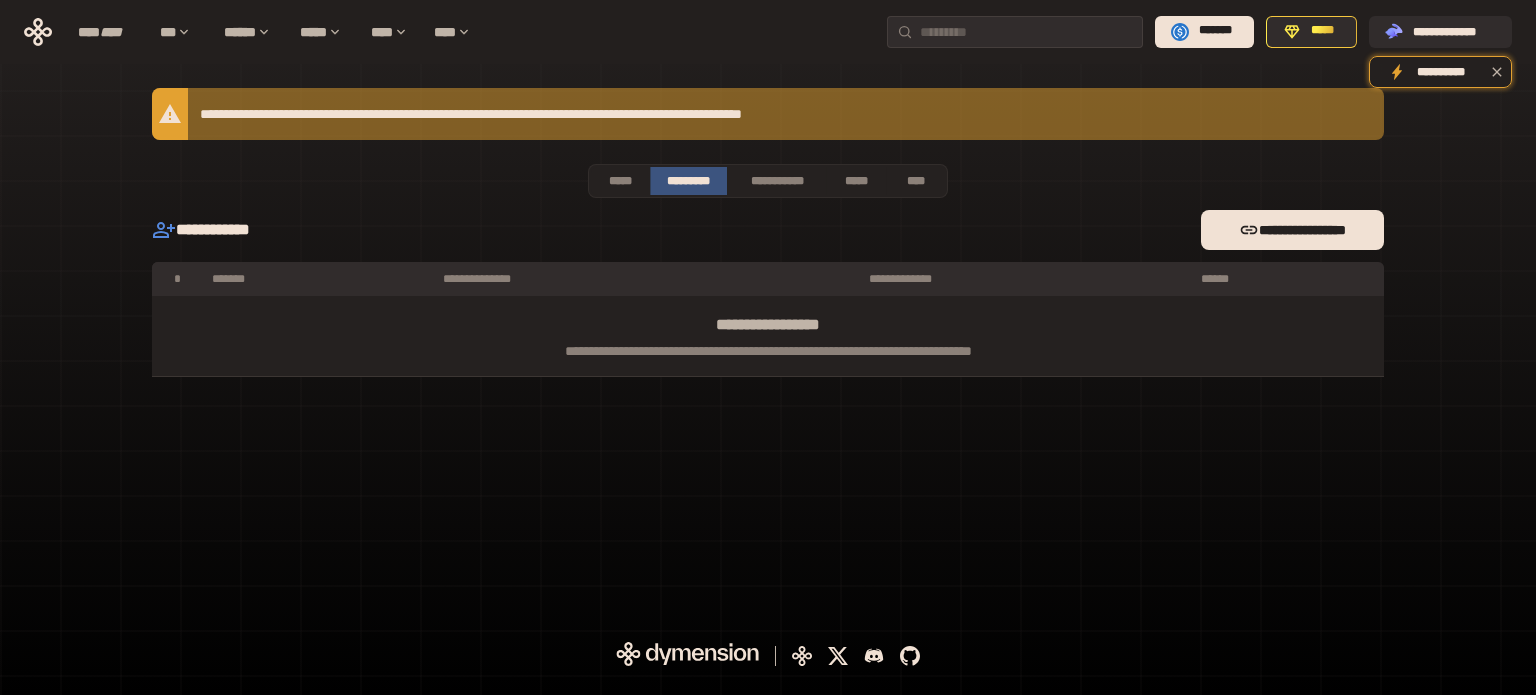 click on "**********" at bounding box center [768, 114] 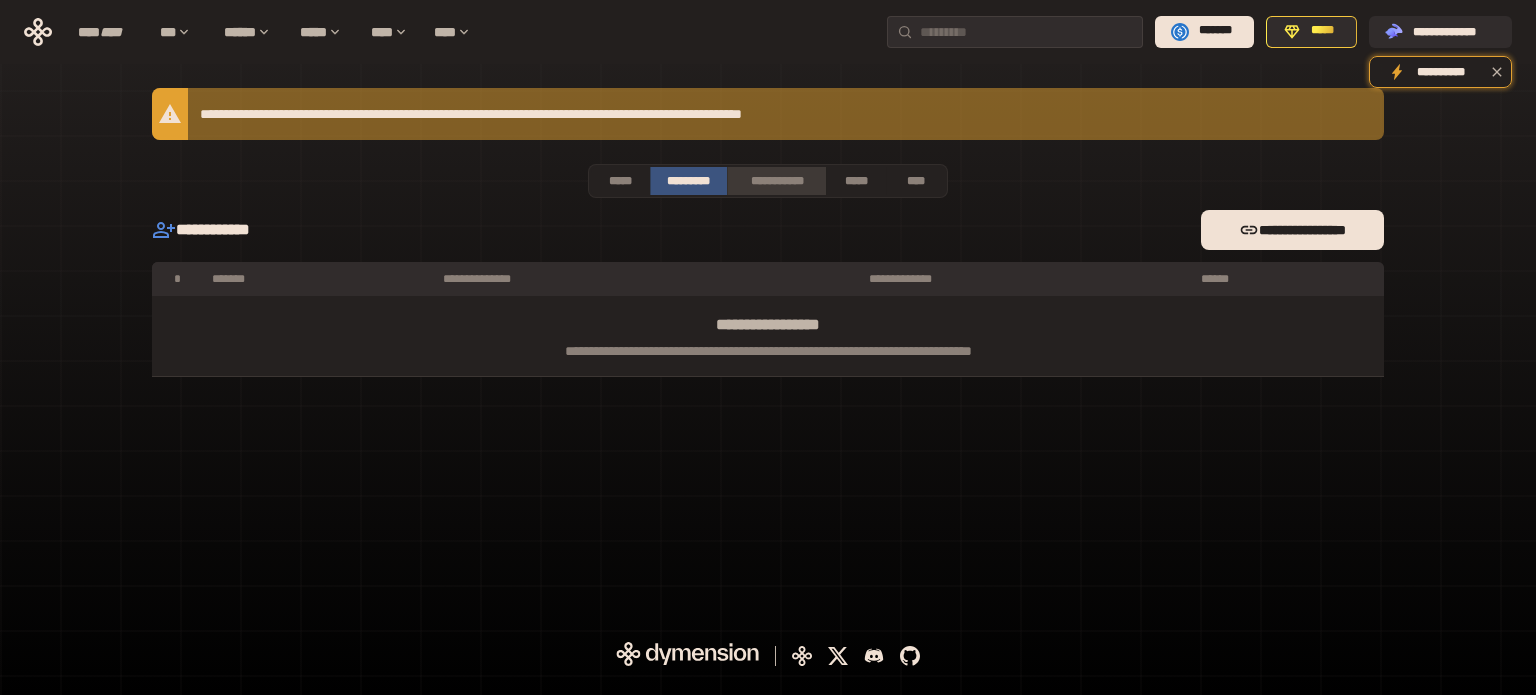 click on "**********" at bounding box center (776, 181) 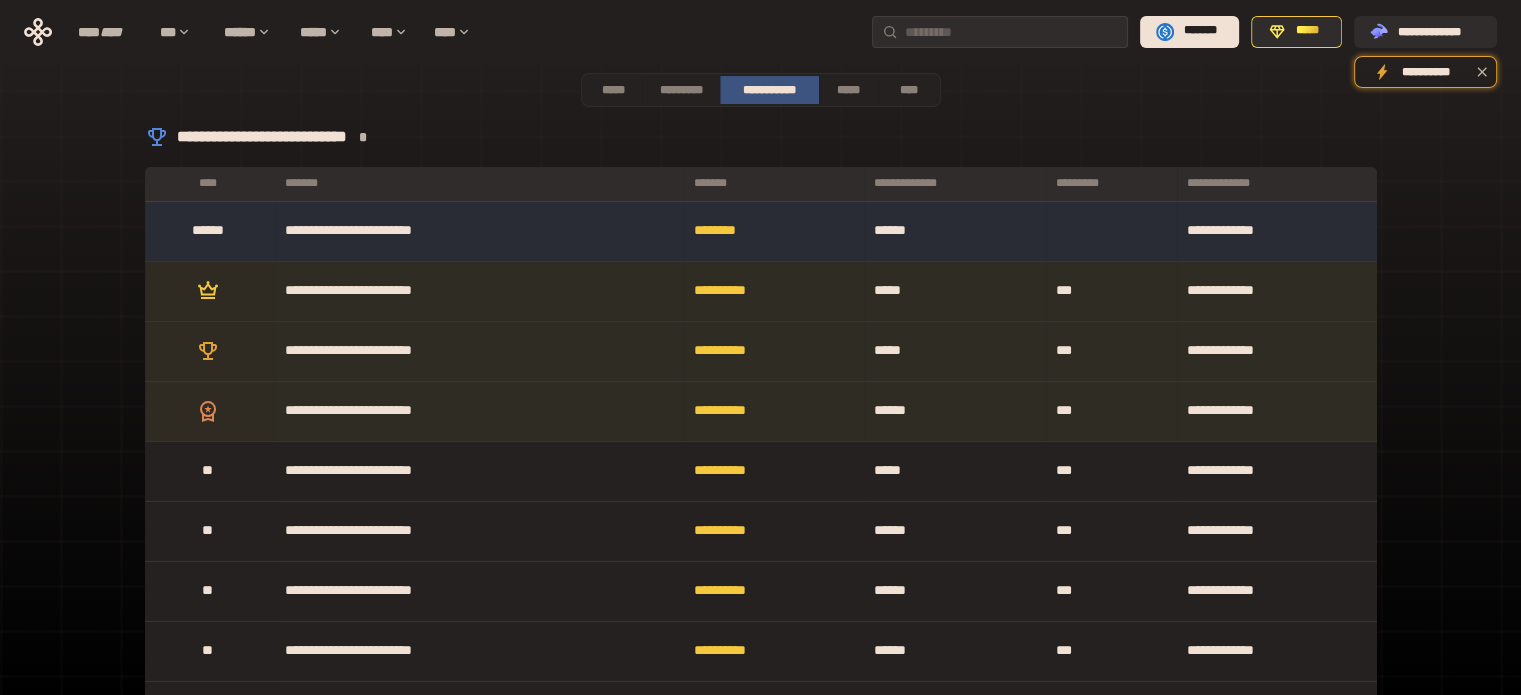 scroll, scrollTop: 0, scrollLeft: 0, axis: both 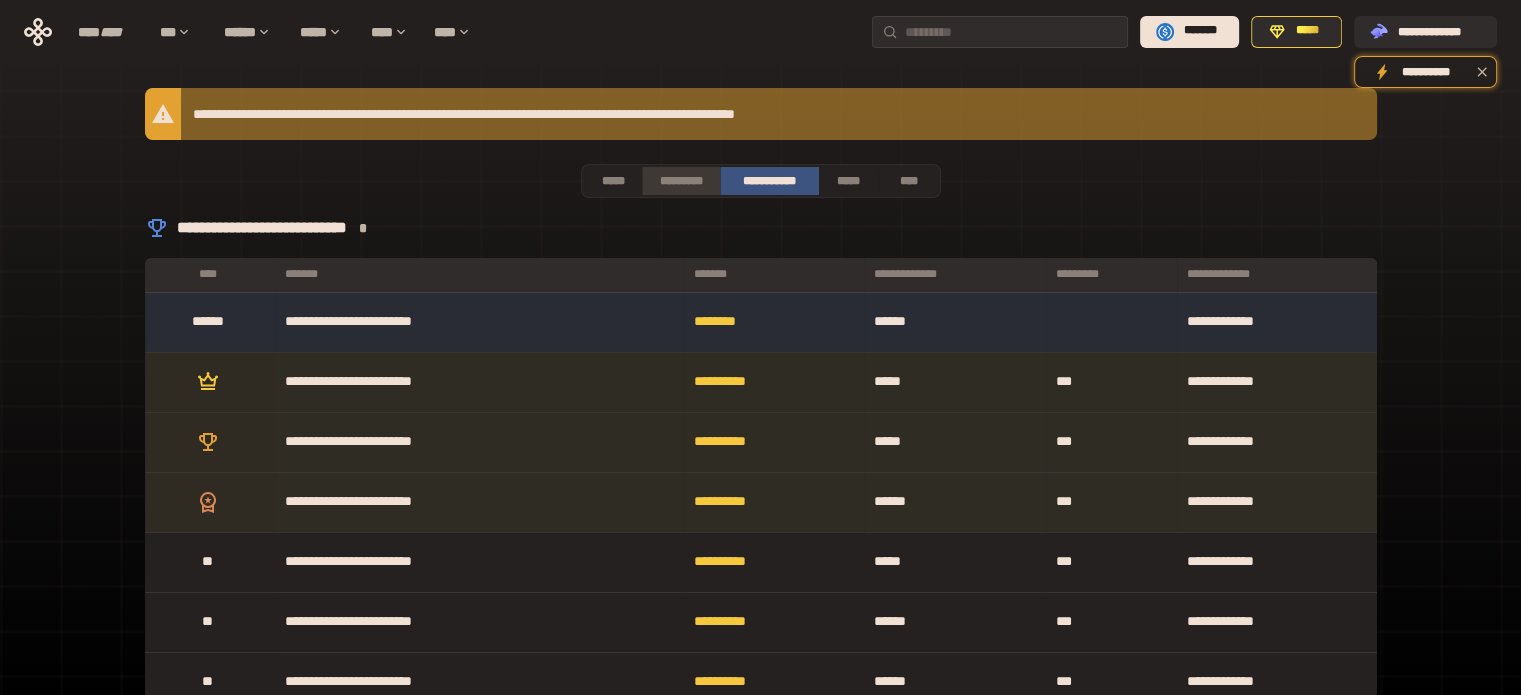 click on "*********" at bounding box center (680, 181) 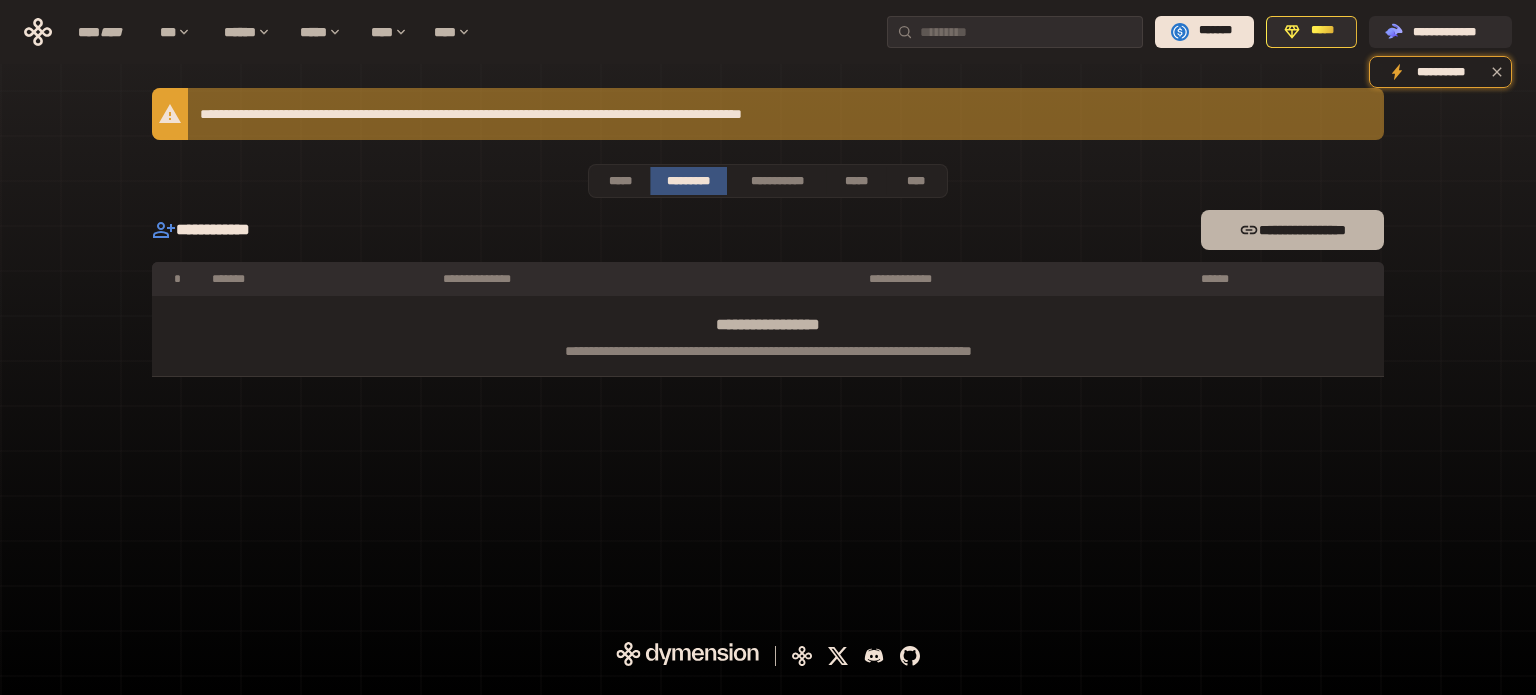 click on "**********" at bounding box center [1292, 230] 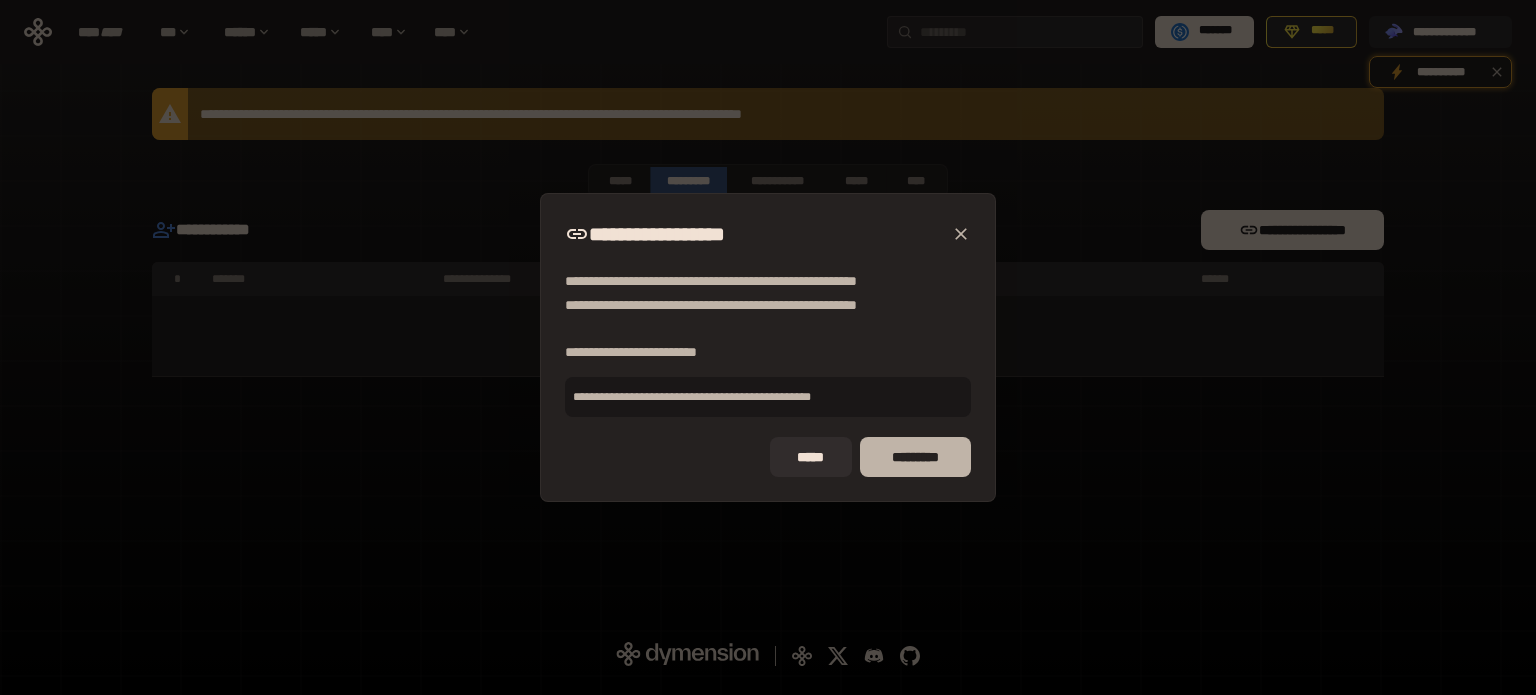 click on "*********" at bounding box center (915, 457) 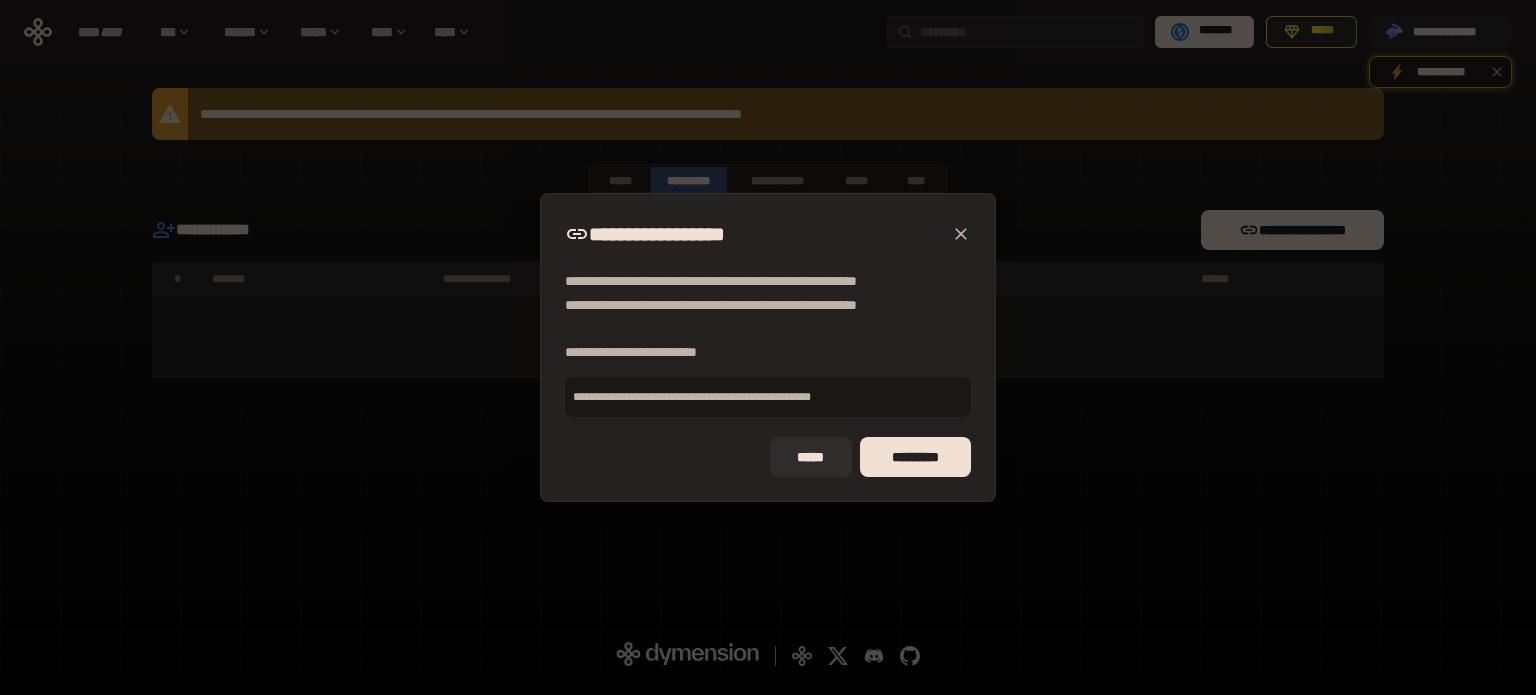 click 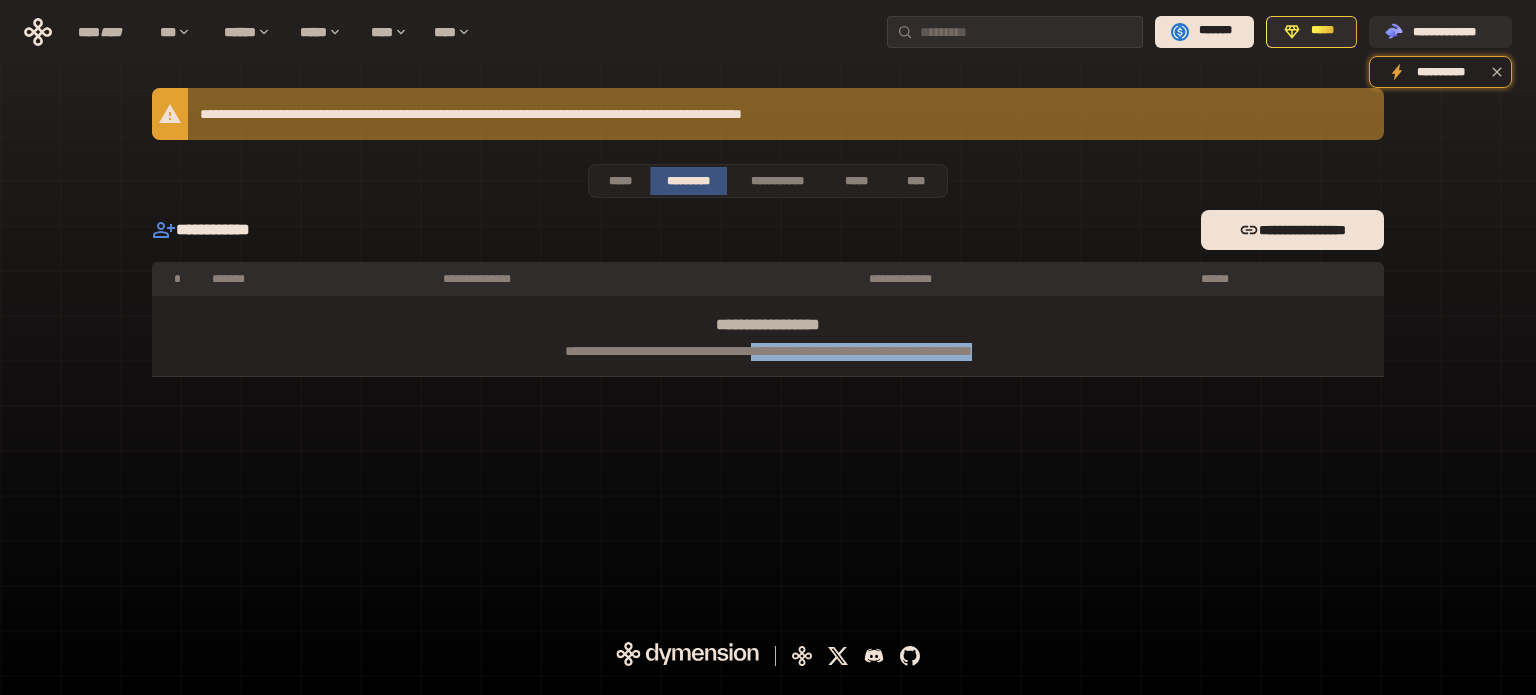 drag, startPoint x: 764, startPoint y: 357, endPoint x: 1040, endPoint y: 375, distance: 276.58633 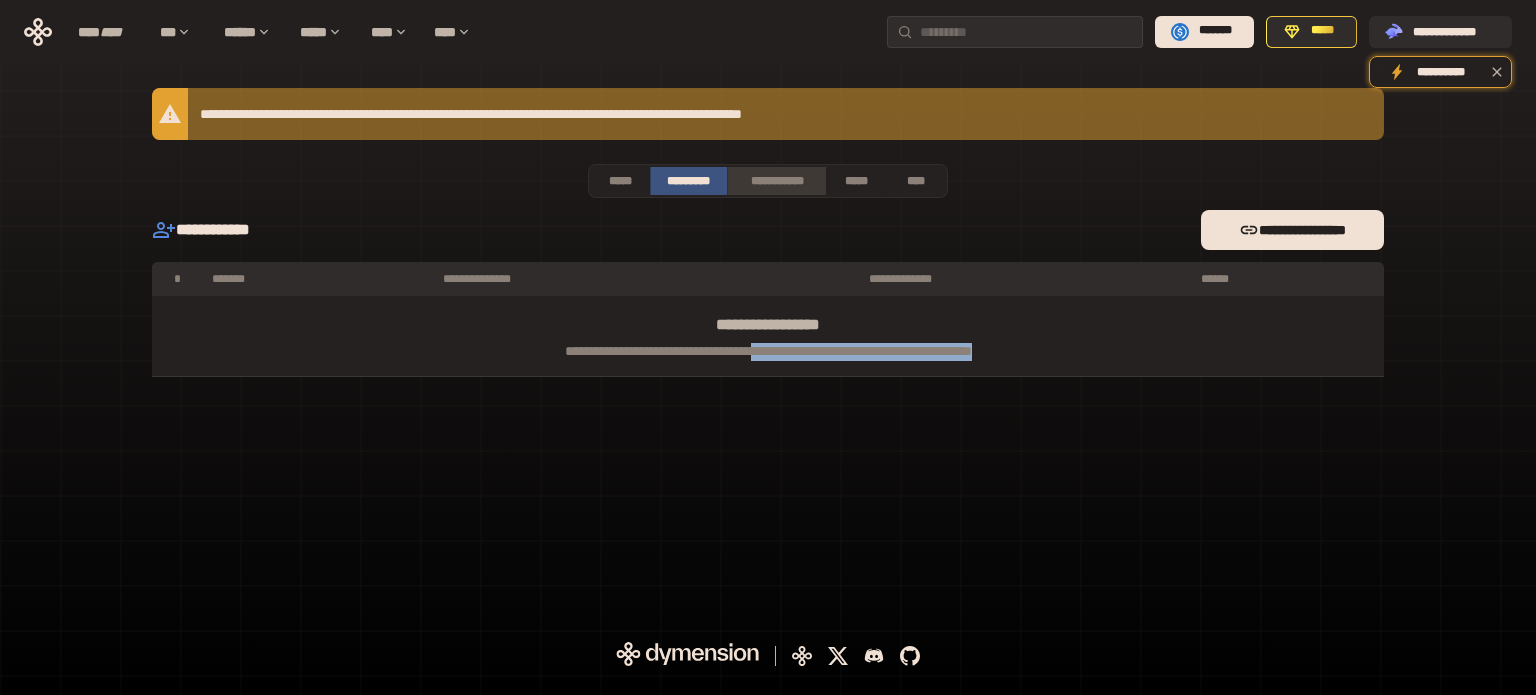 click on "**********" at bounding box center [776, 181] 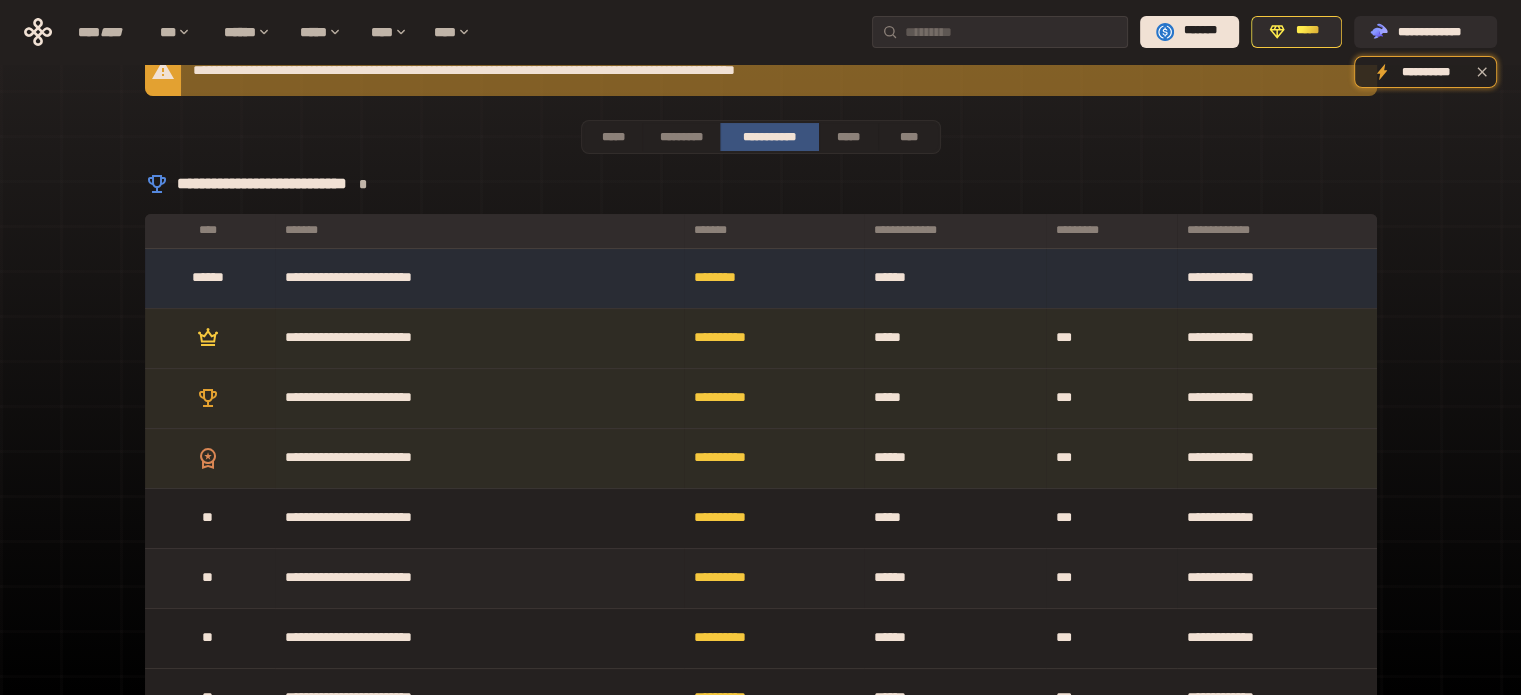 scroll, scrollTop: 0, scrollLeft: 0, axis: both 